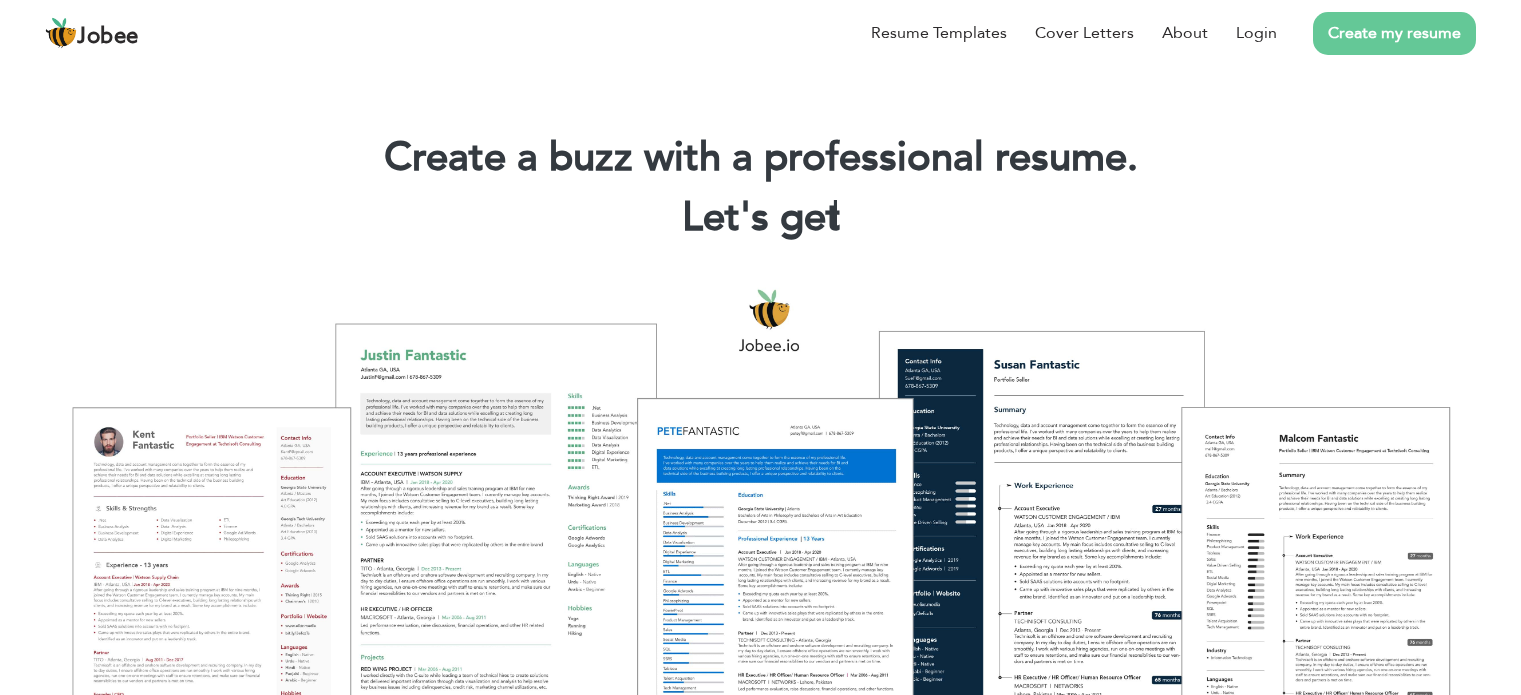 scroll, scrollTop: 0, scrollLeft: 0, axis: both 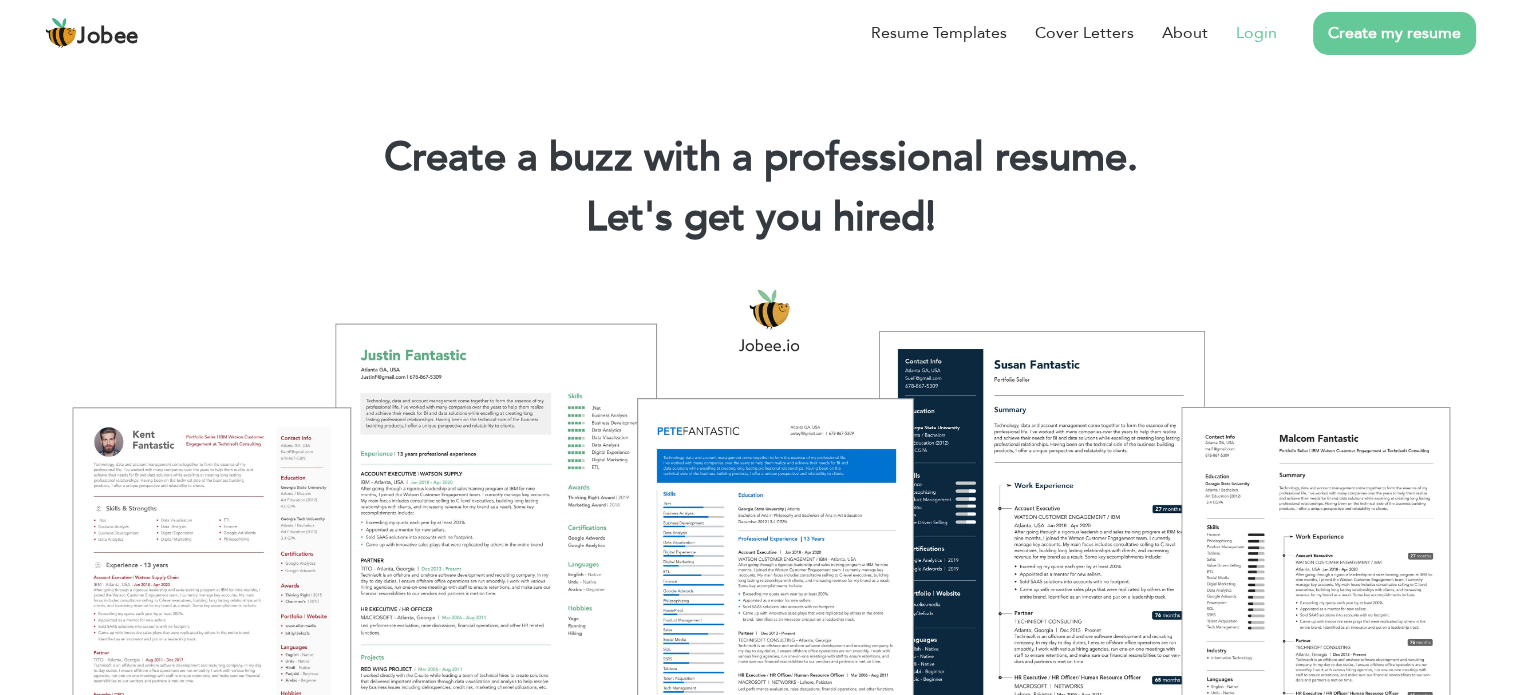 click on "Login" at bounding box center [1256, 33] 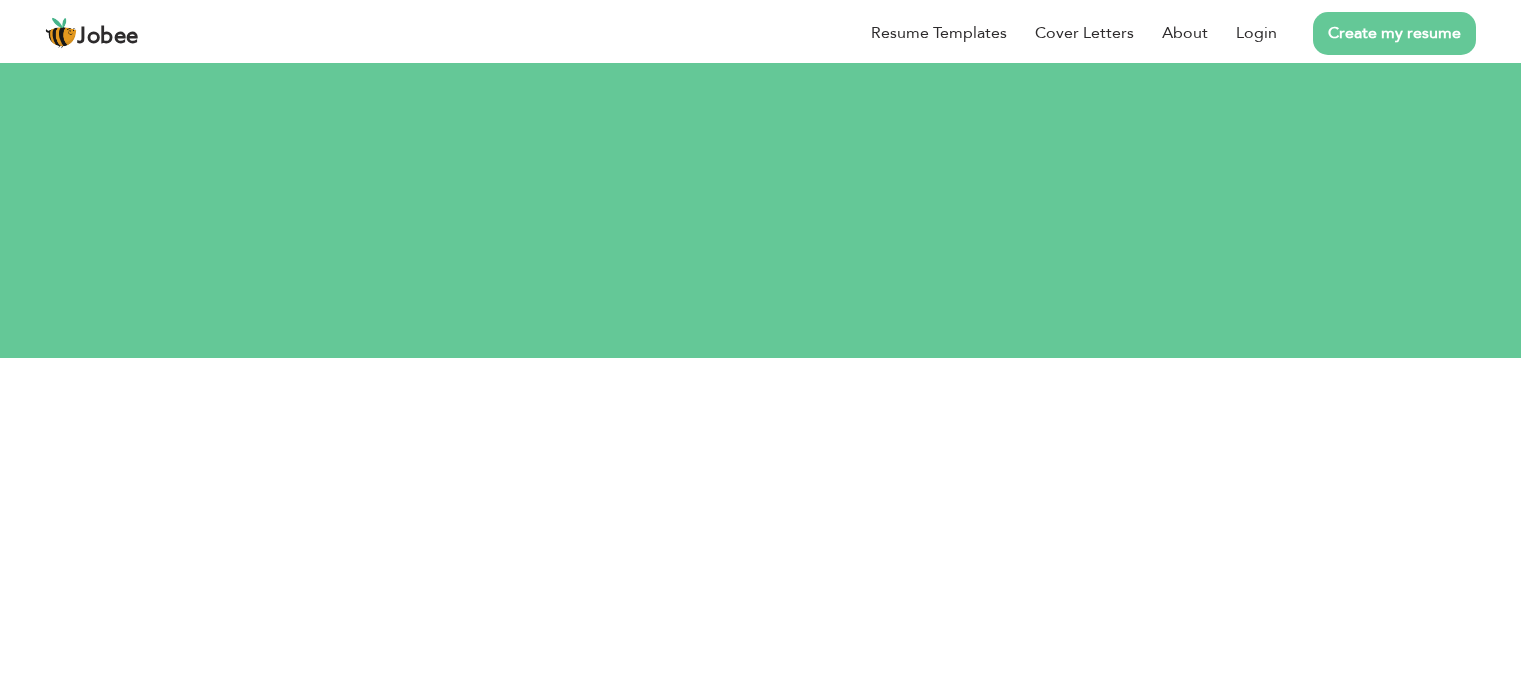 scroll, scrollTop: 0, scrollLeft: 0, axis: both 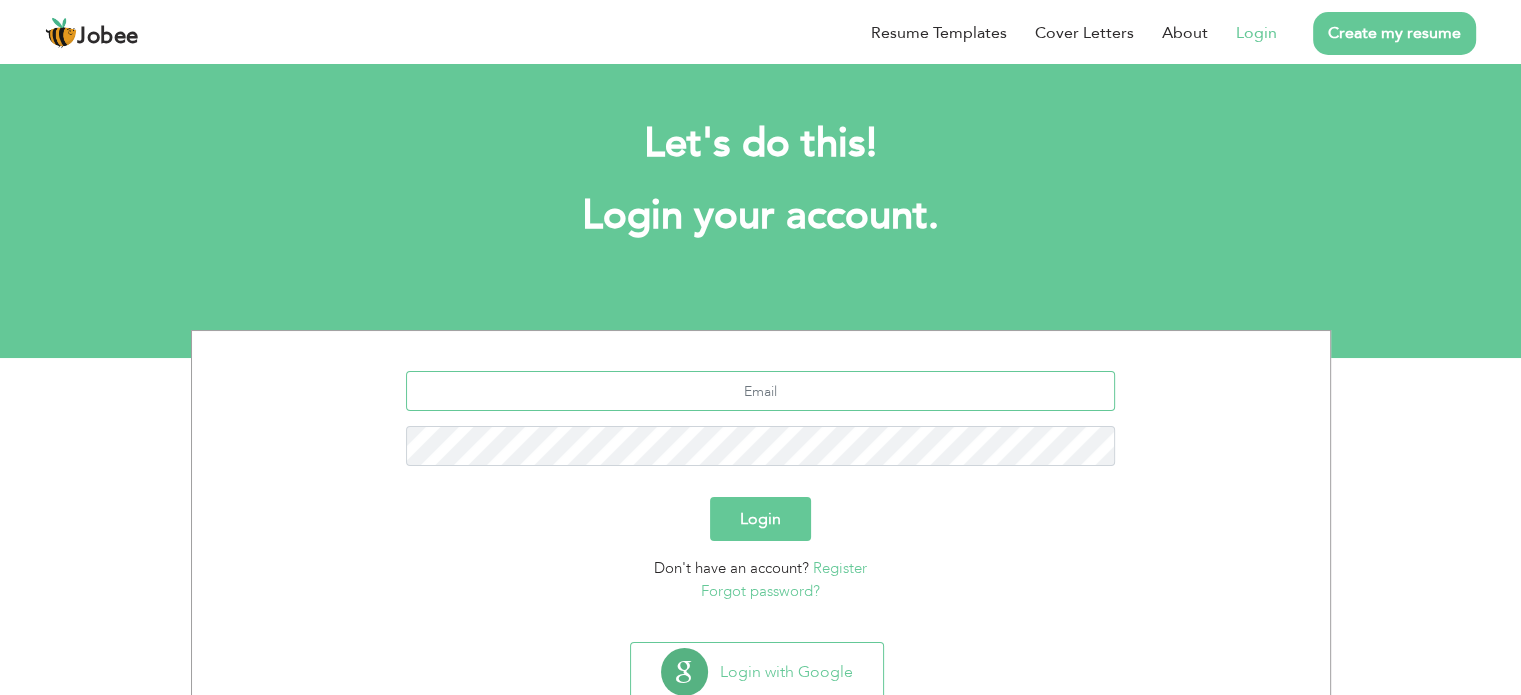 type on "raoarifahmed1@hotmail.com" 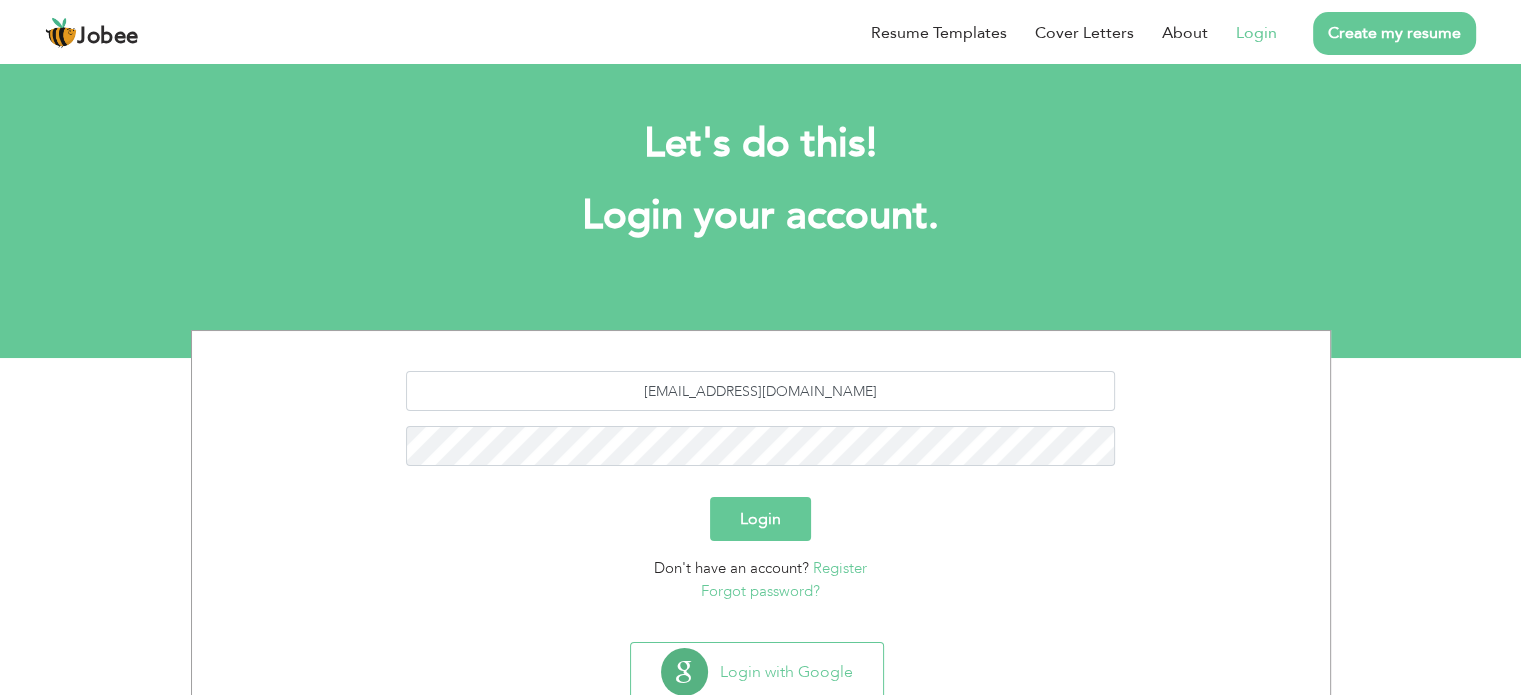 click on "Login" at bounding box center [760, 519] 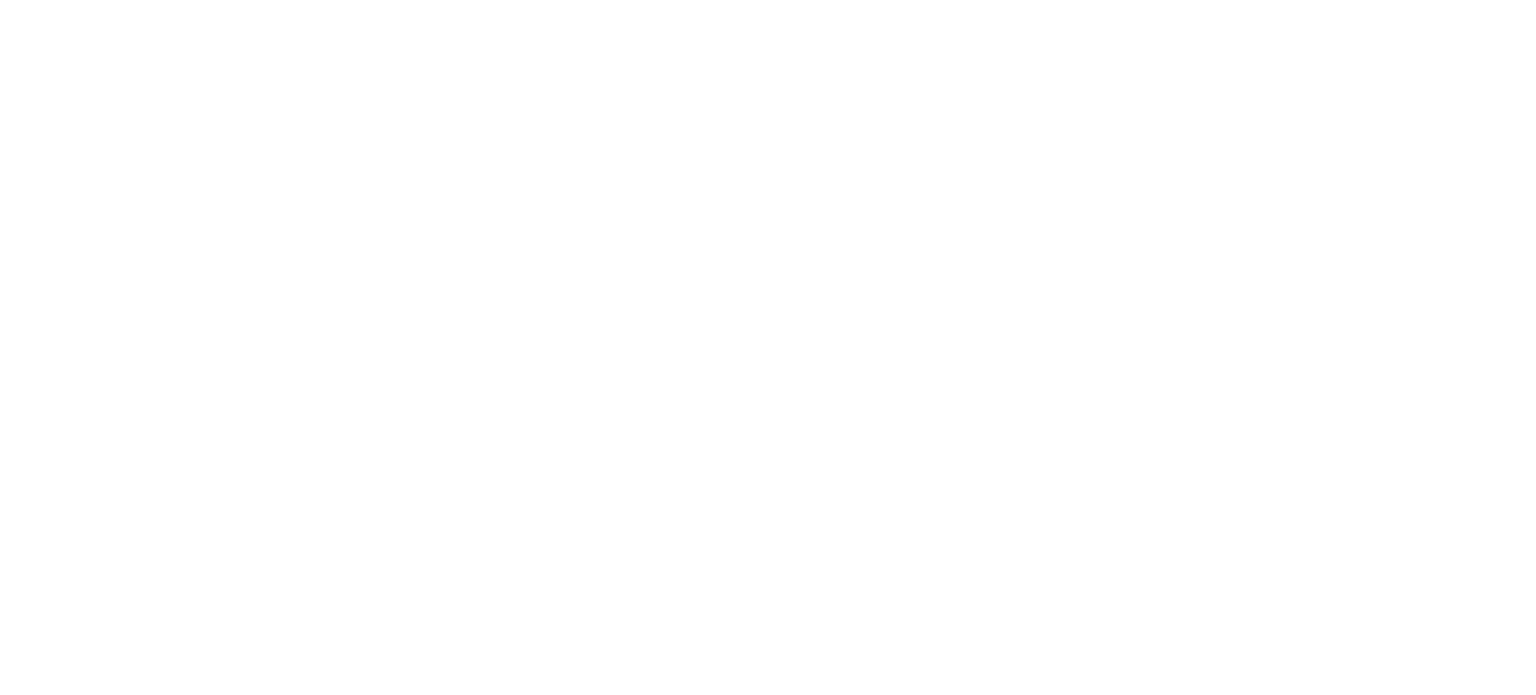 scroll, scrollTop: 0, scrollLeft: 0, axis: both 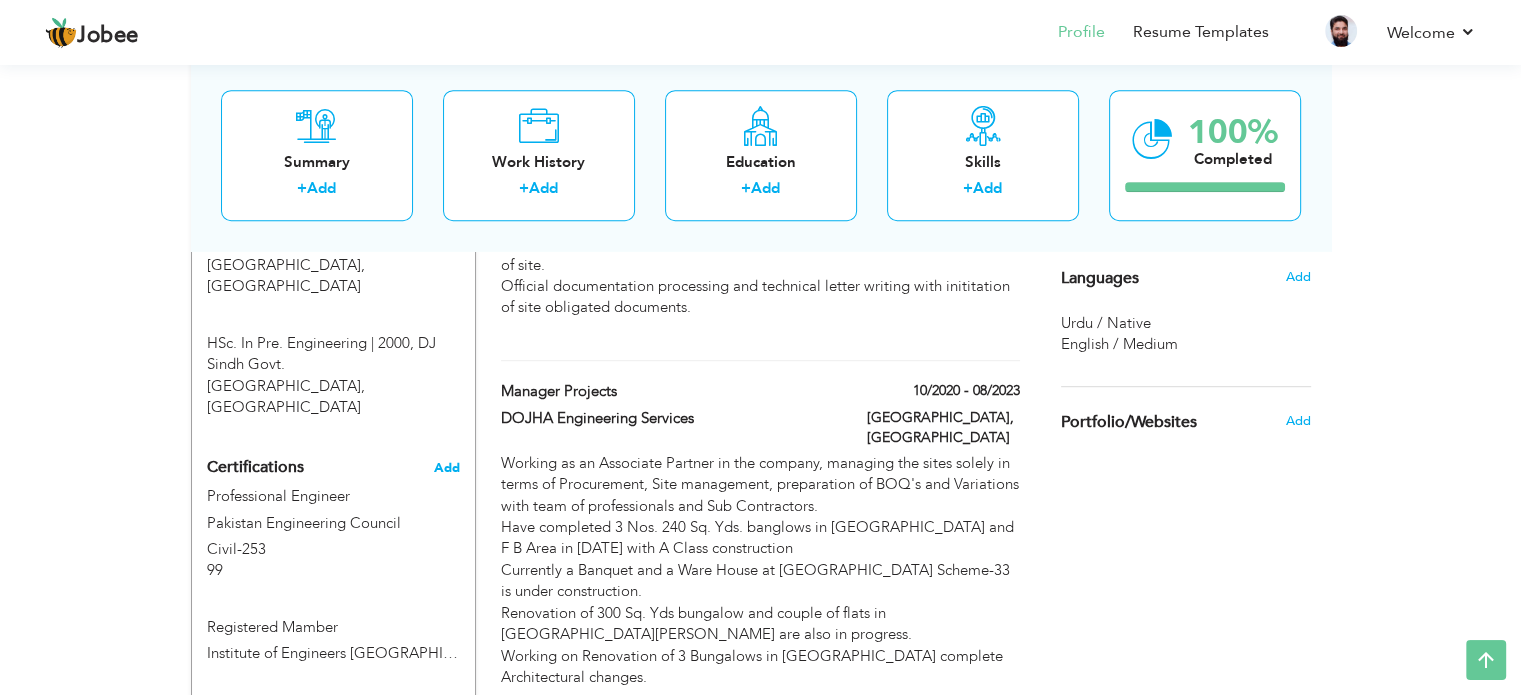 click on "Add" at bounding box center [447, 468] 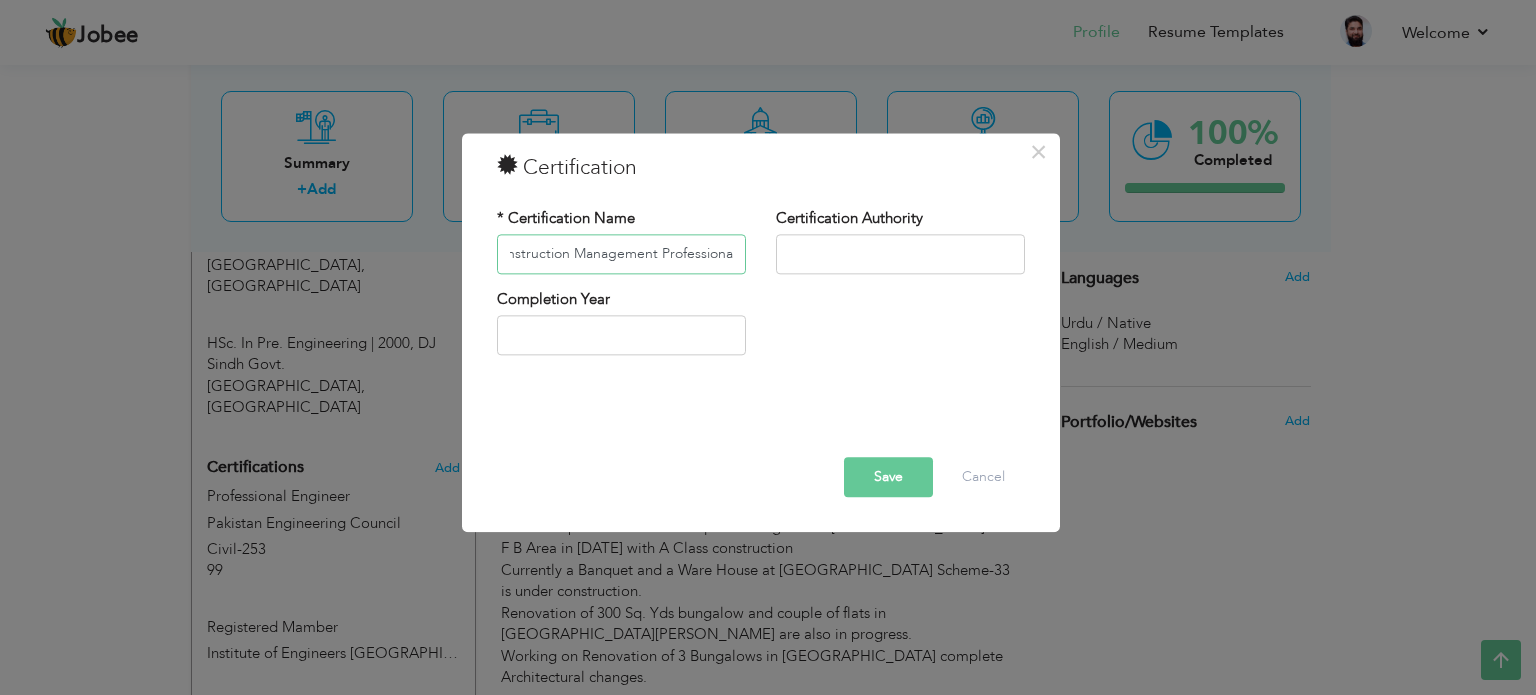 scroll, scrollTop: 0, scrollLeft: 36, axis: horizontal 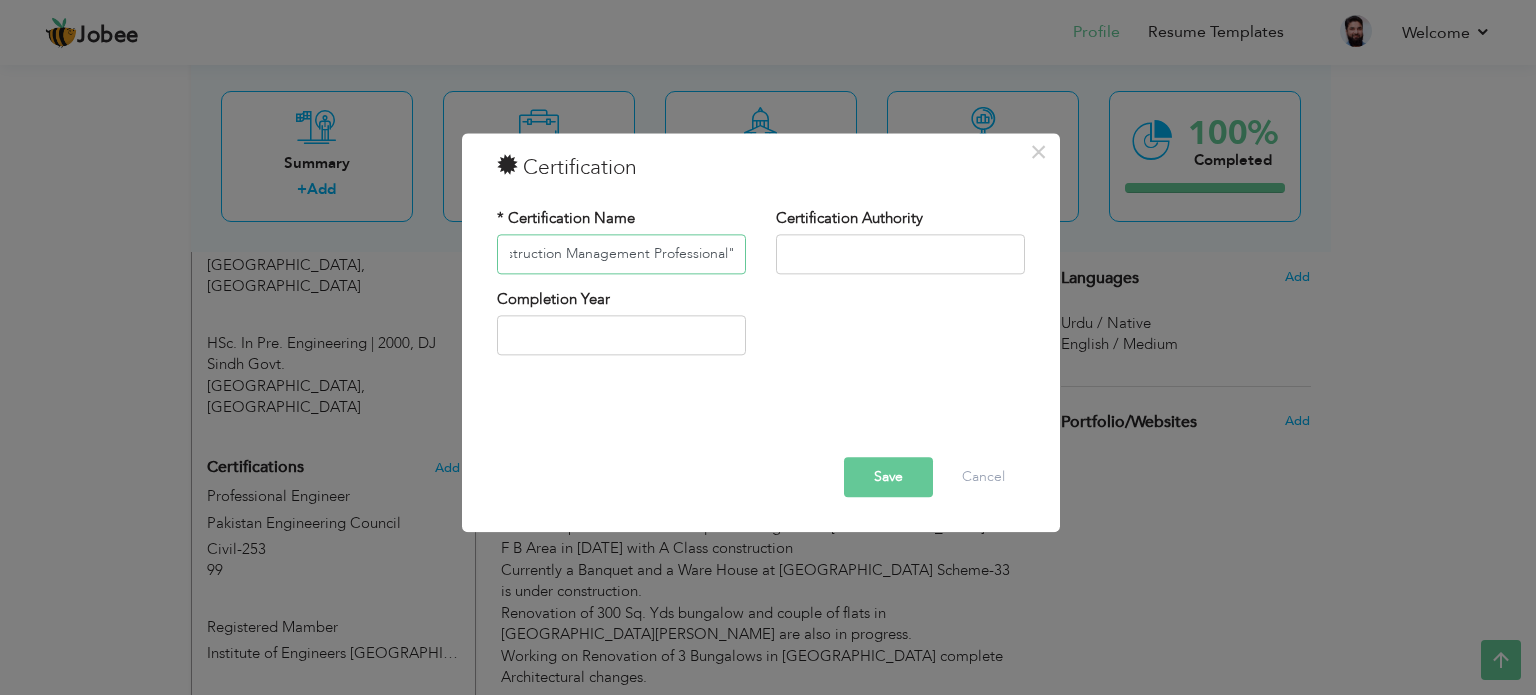 type on ""Construction Management Professional"" 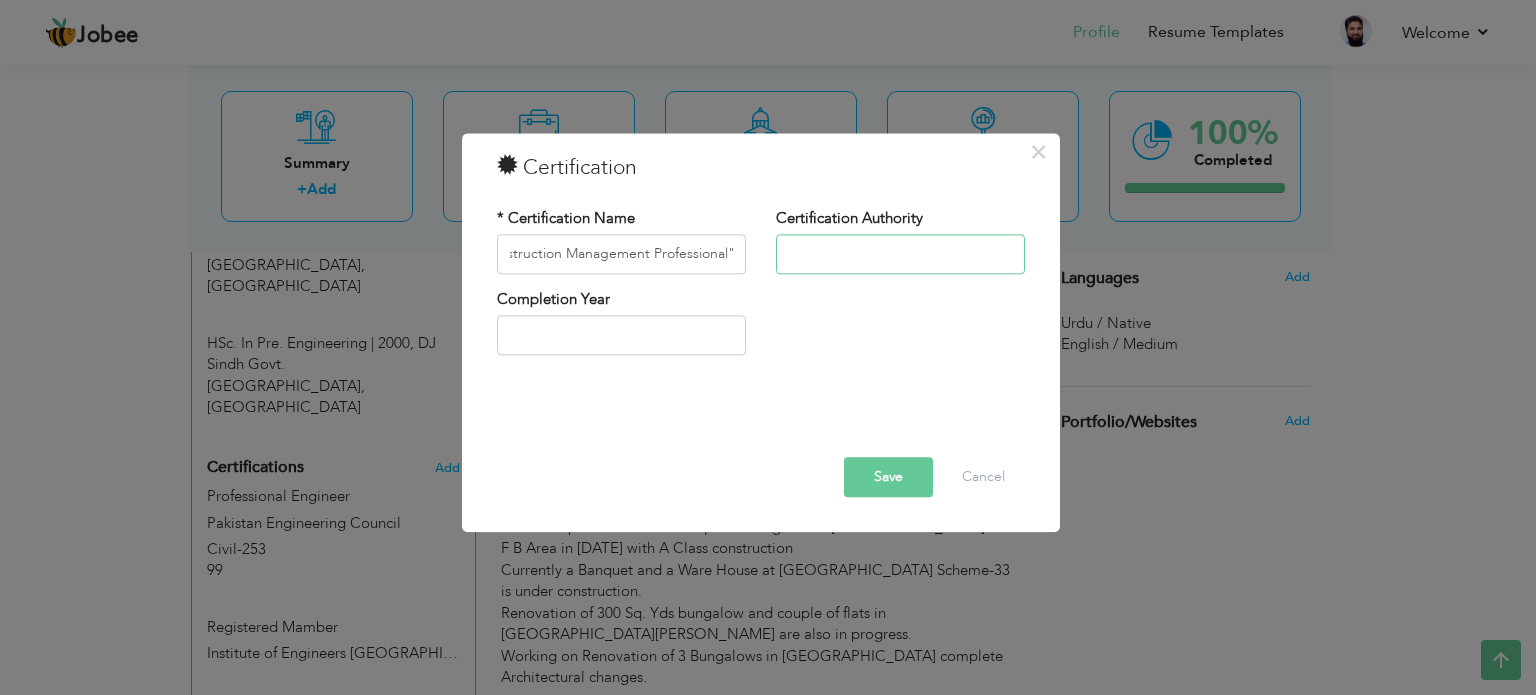 scroll, scrollTop: 0, scrollLeft: 0, axis: both 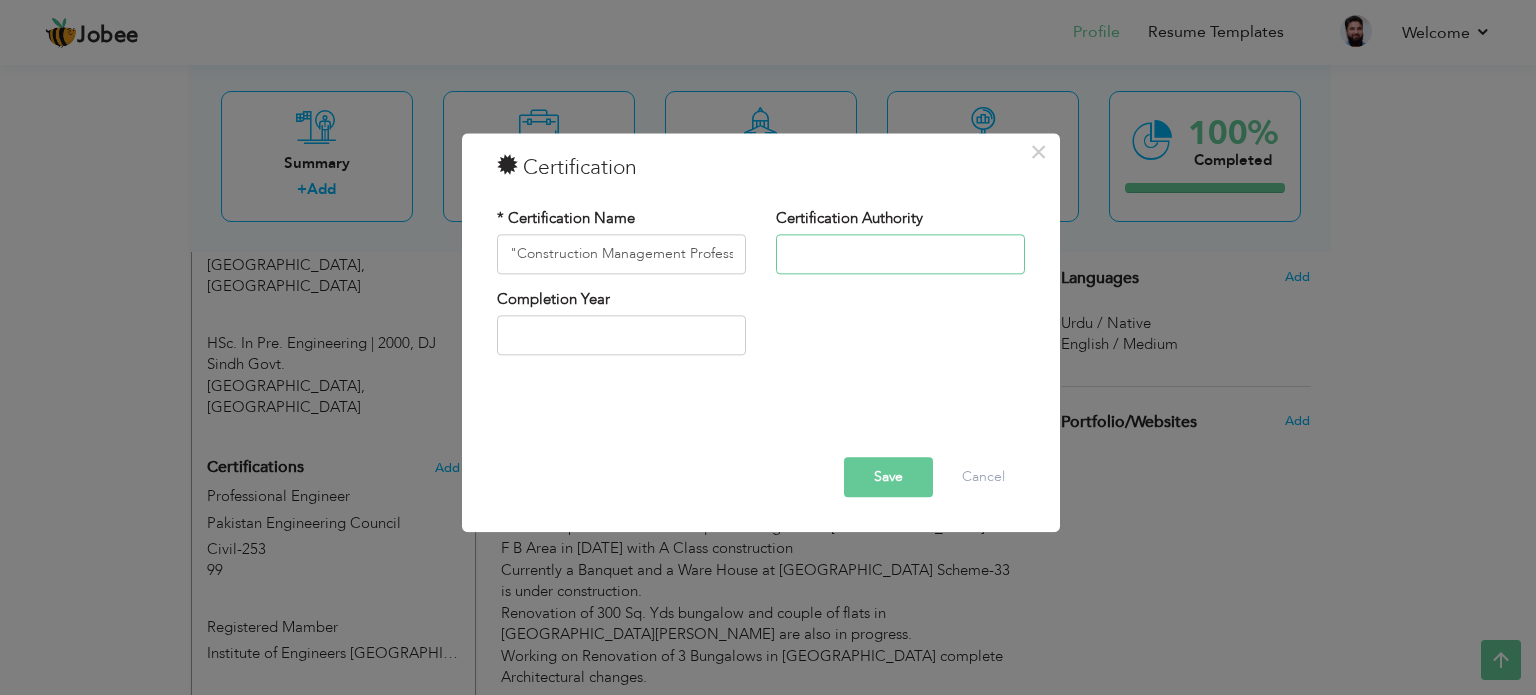 click at bounding box center [900, 254] 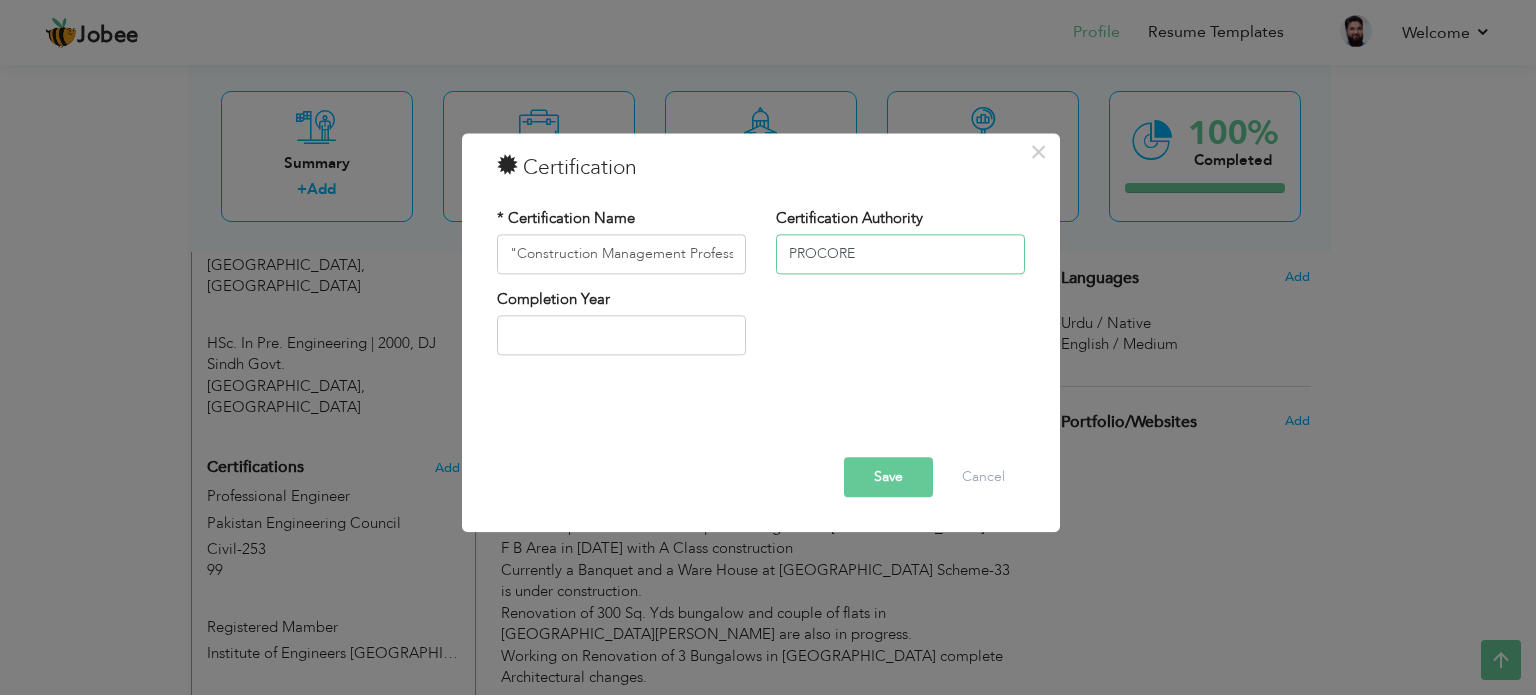 type on "PROCORE" 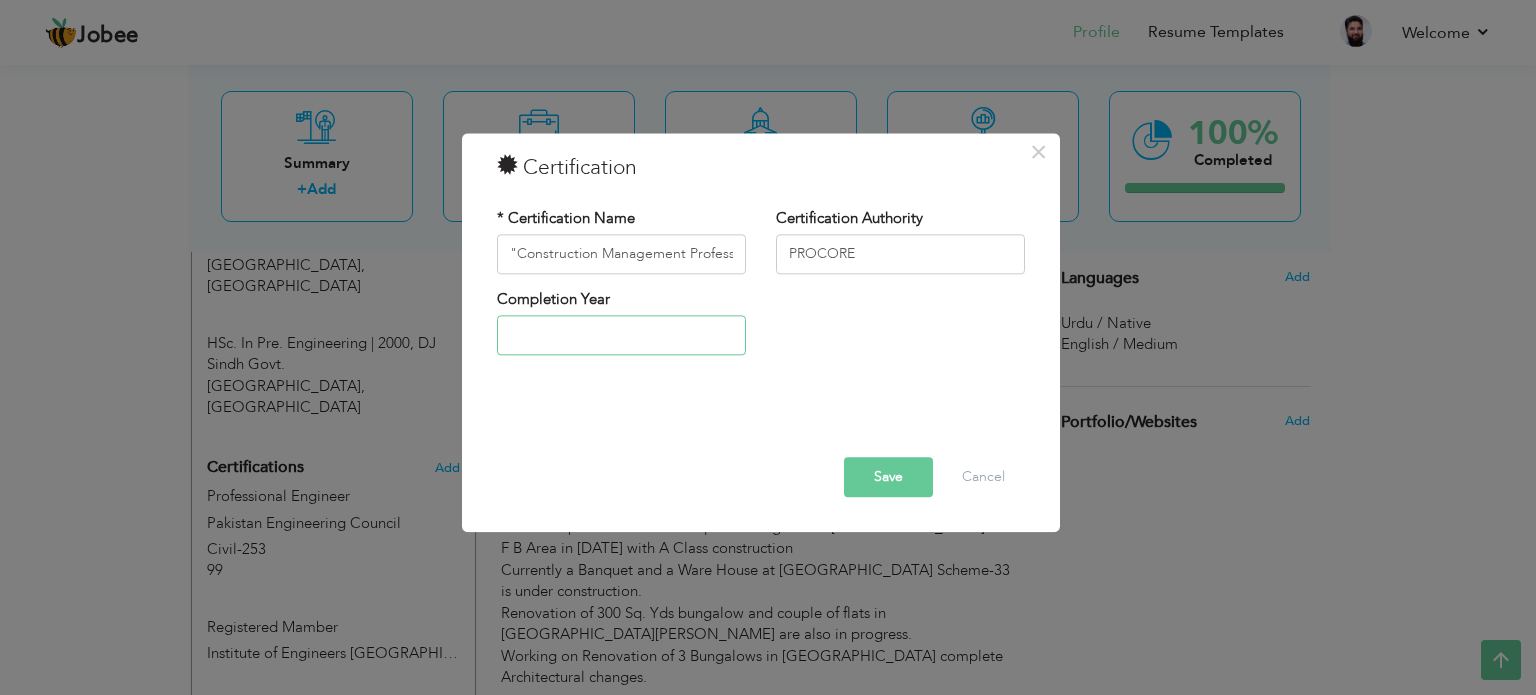 type on "2025" 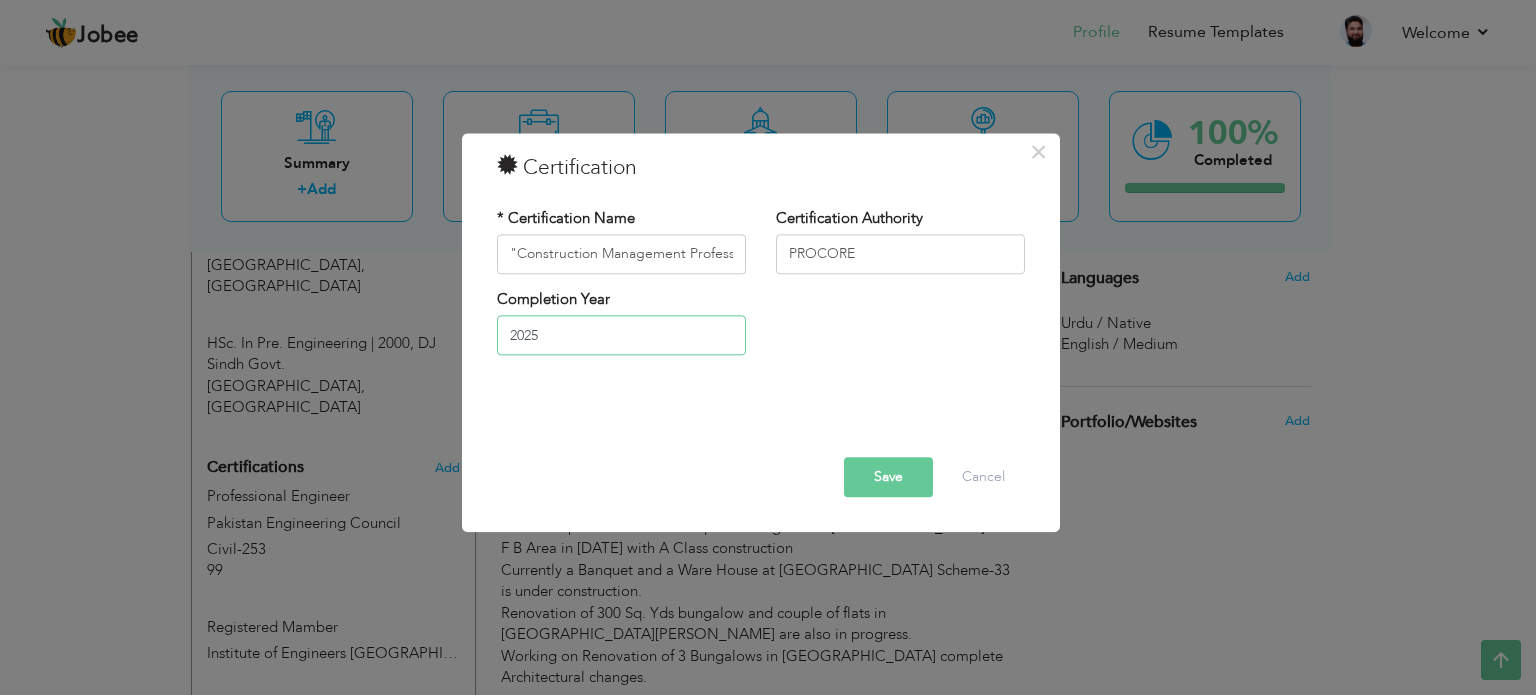click on "2025" at bounding box center (621, 336) 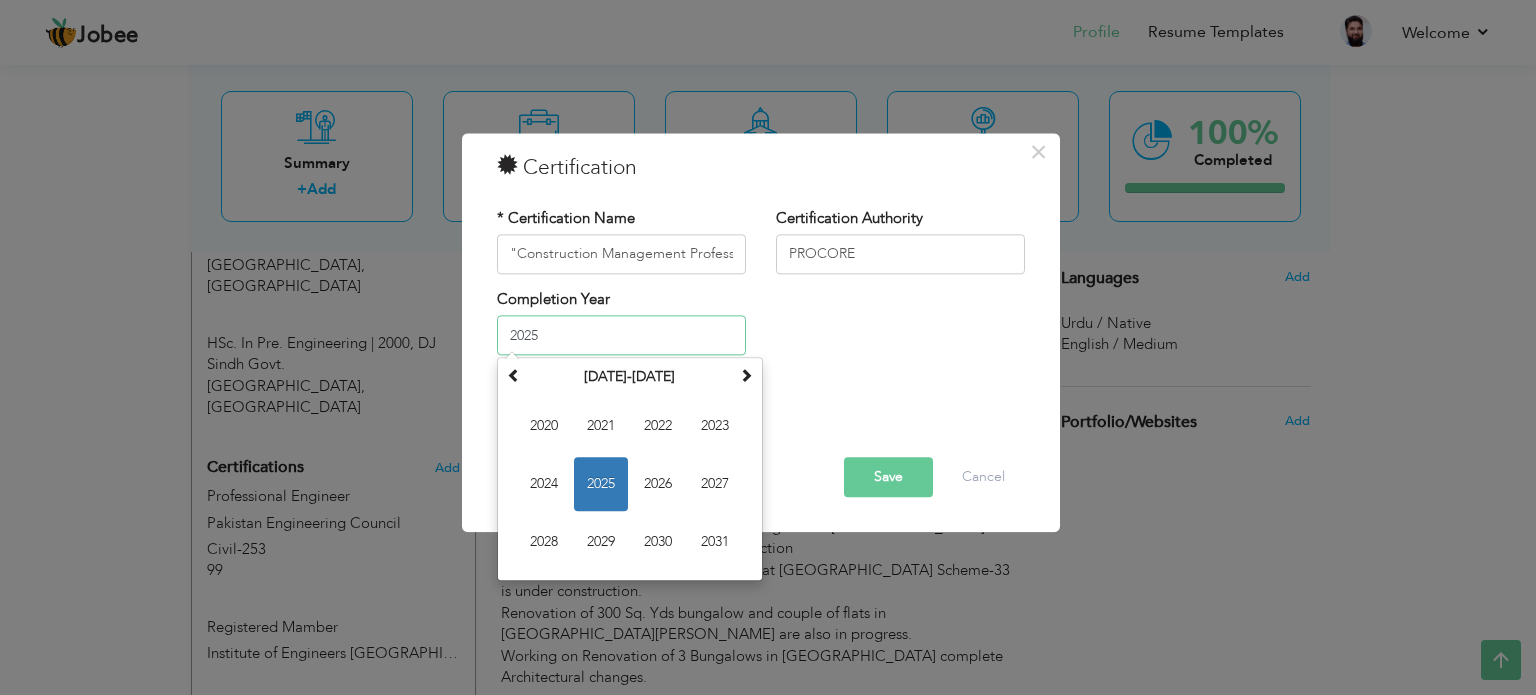 click on "2025" at bounding box center [601, 485] 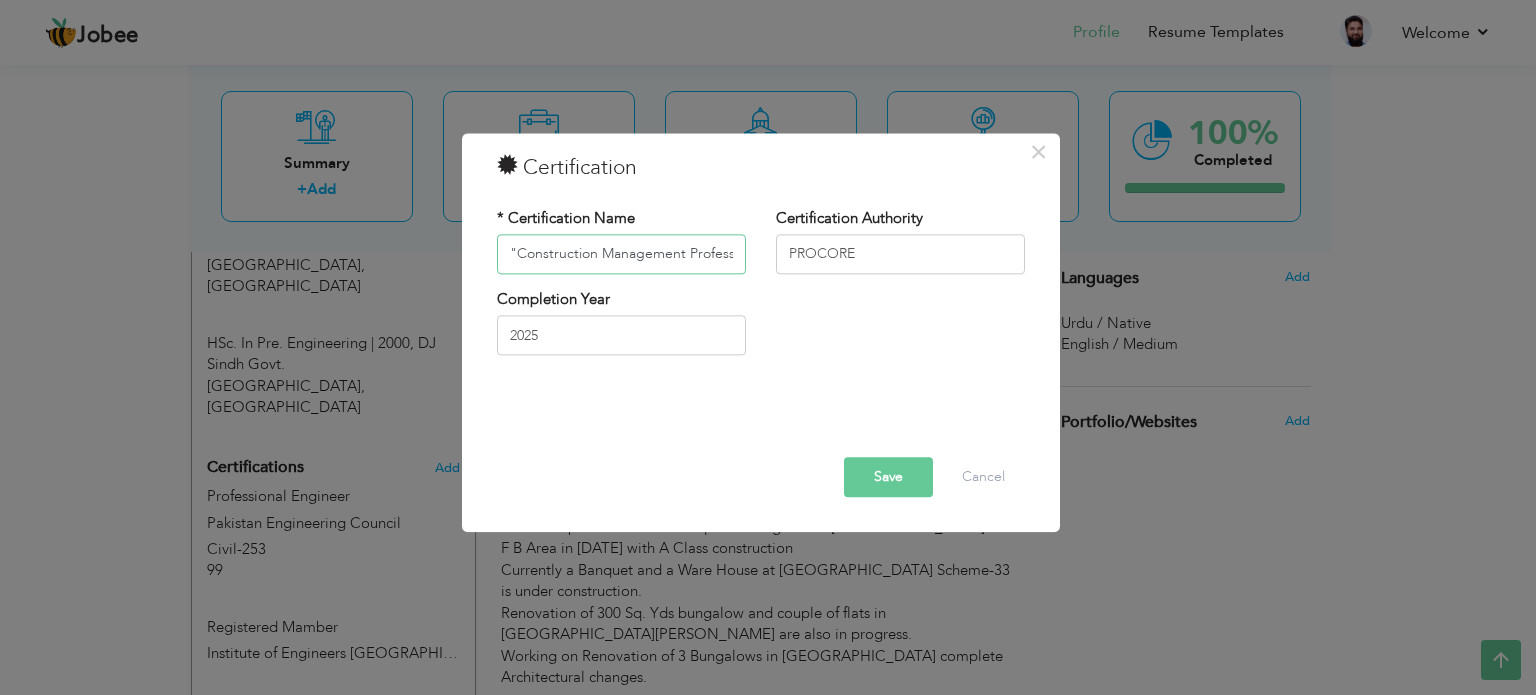 click on ""Construction Management Professional"" at bounding box center [621, 254] 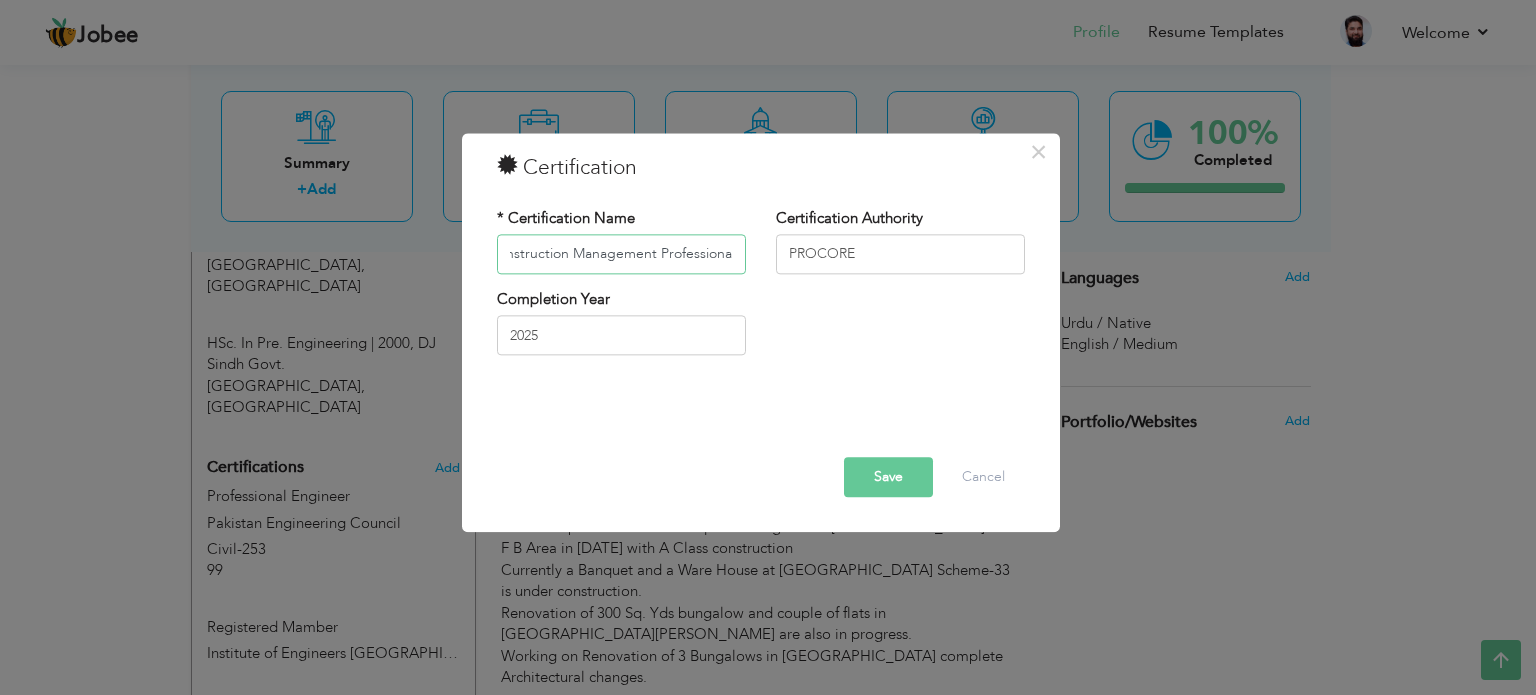 scroll, scrollTop: 0, scrollLeft: 36, axis: horizontal 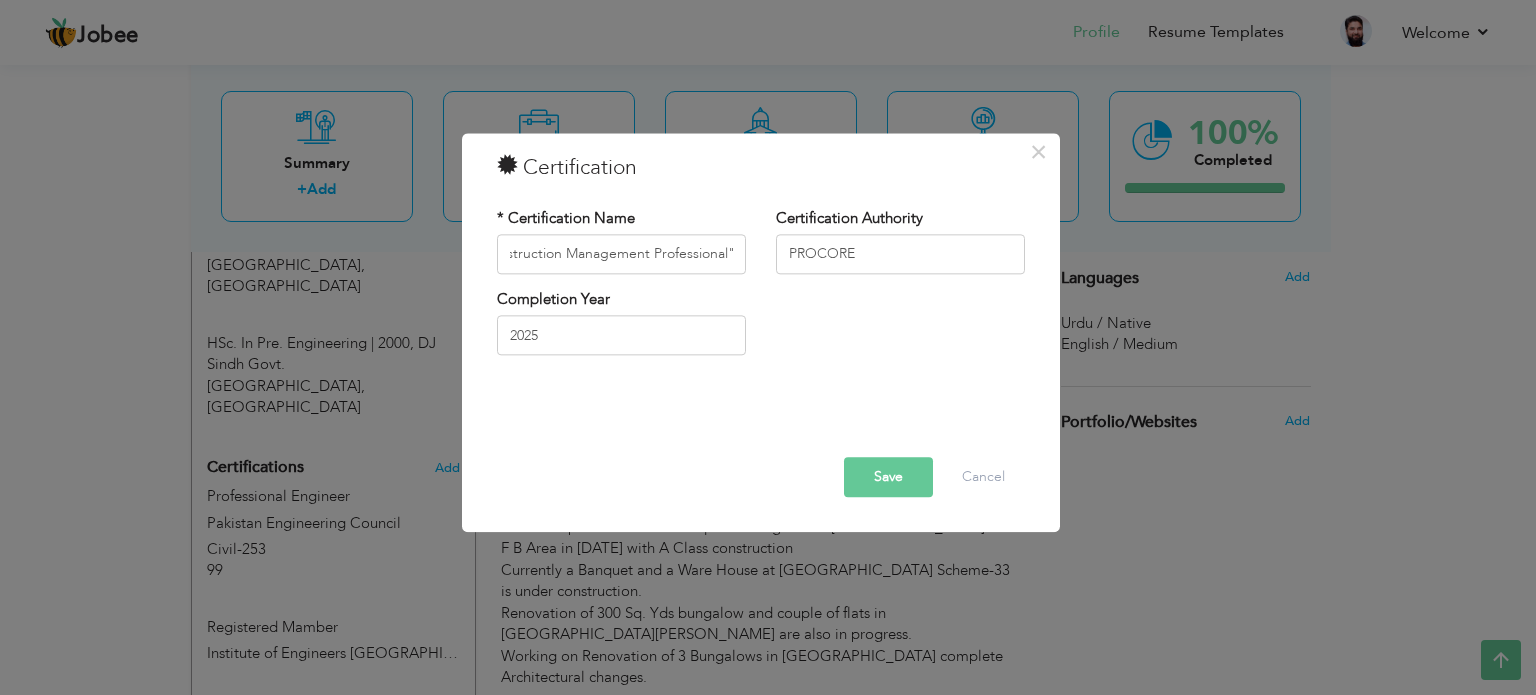click on "Save" at bounding box center (888, 477) 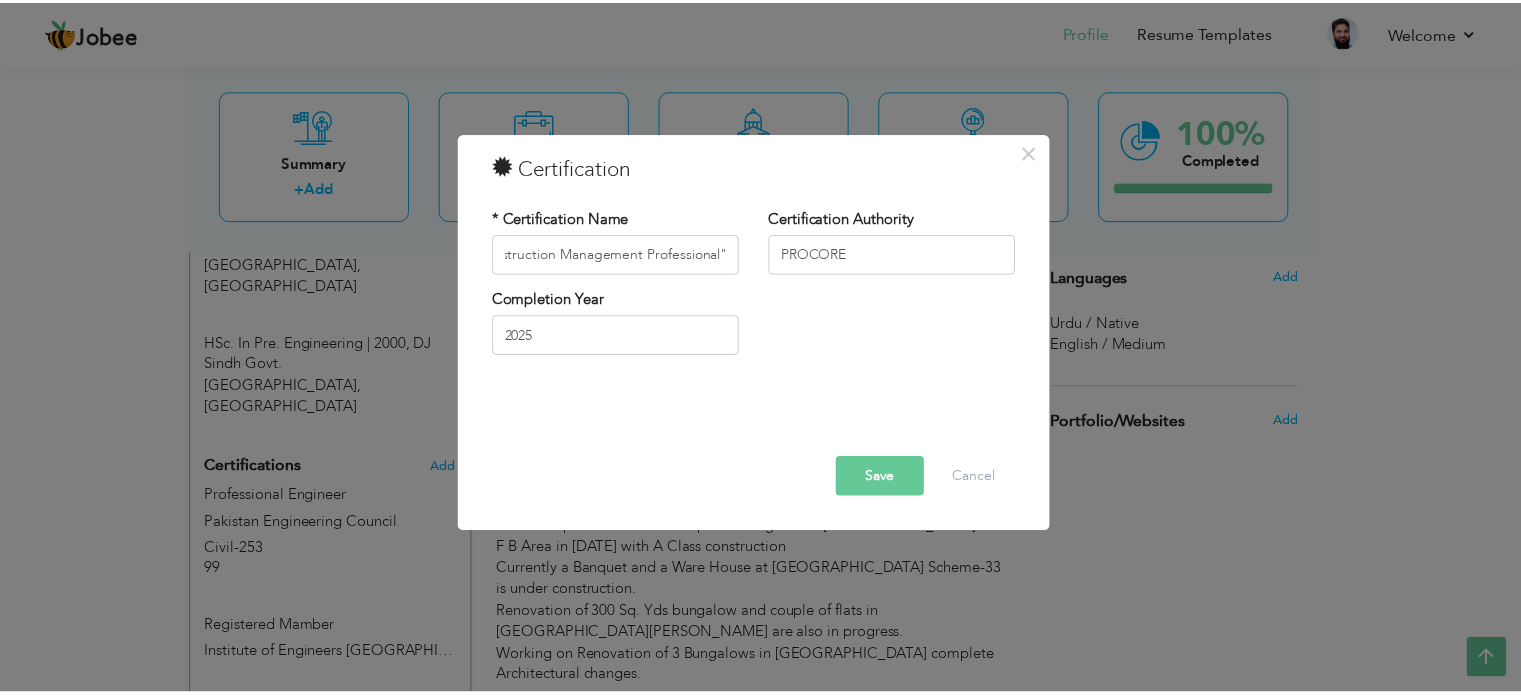 scroll, scrollTop: 0, scrollLeft: 0, axis: both 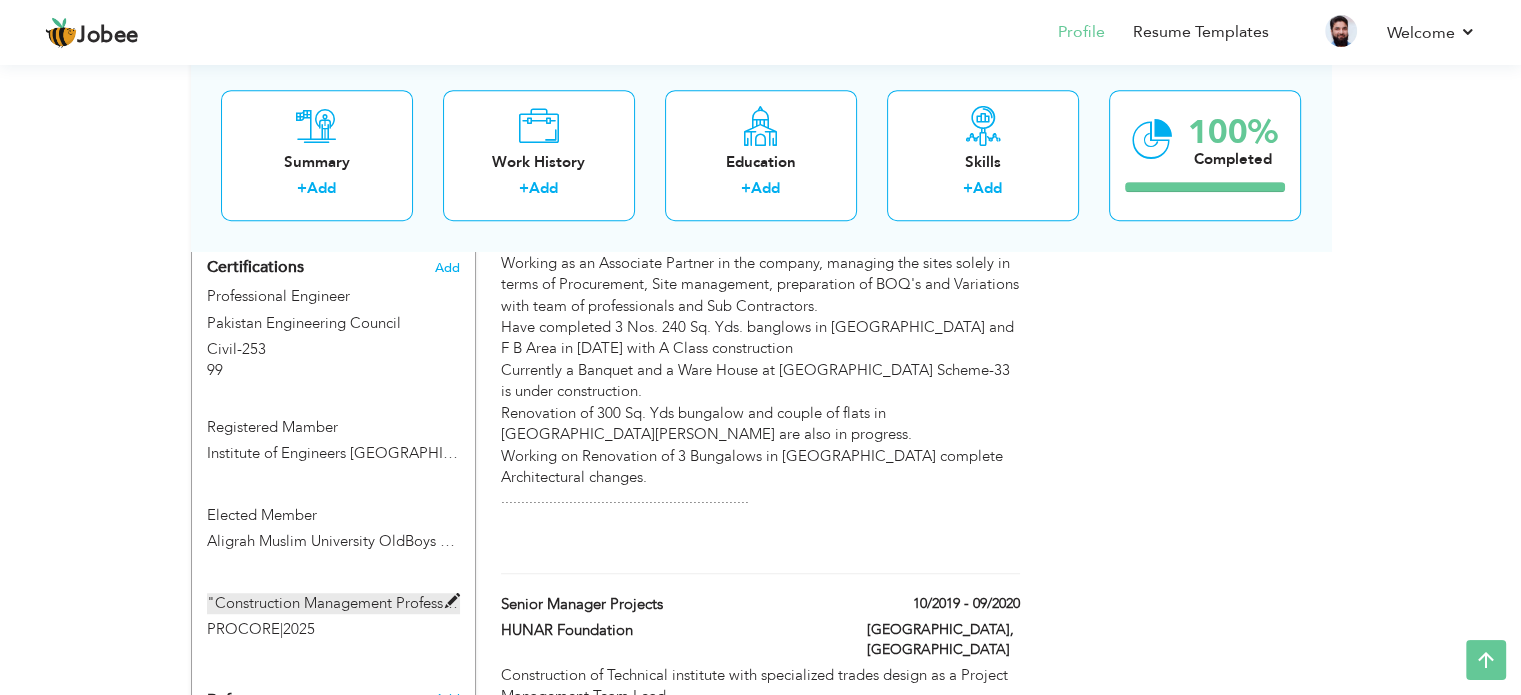 click at bounding box center (452, 601) 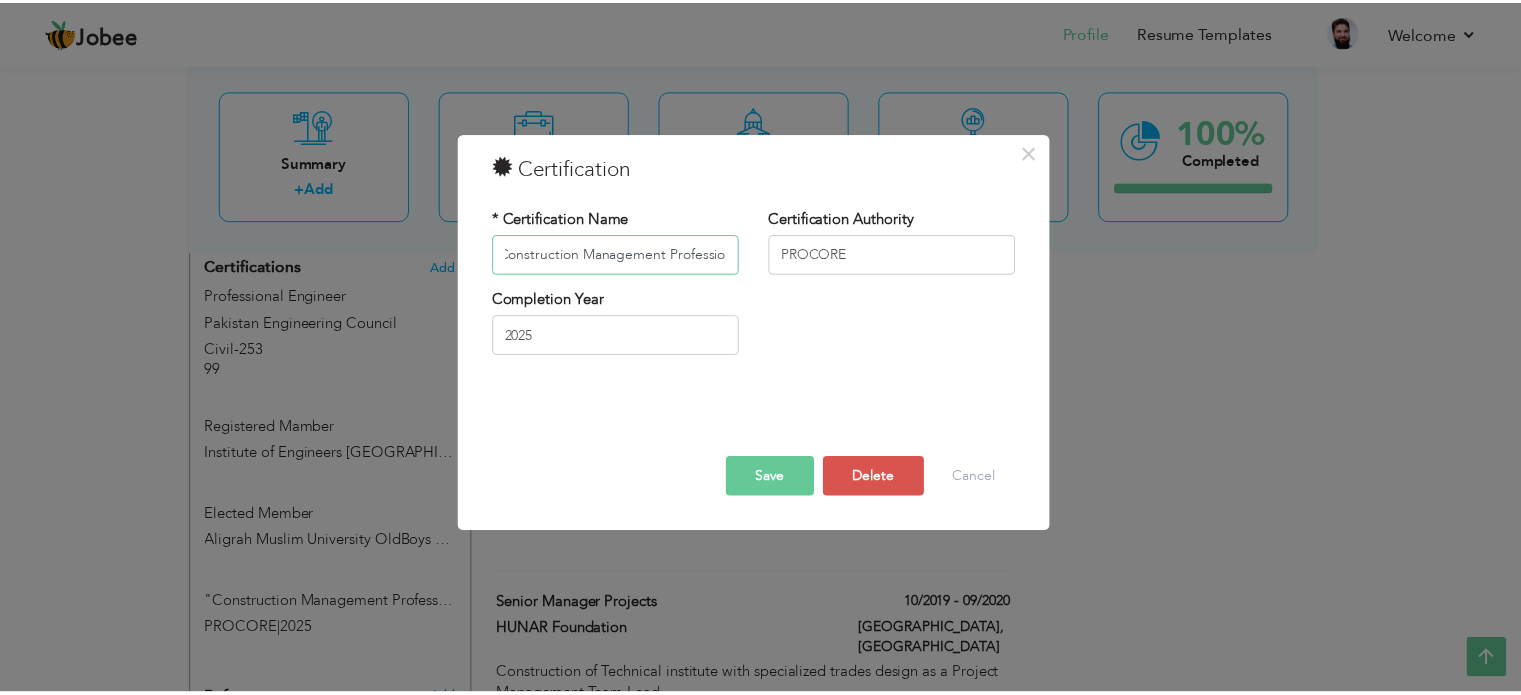 scroll, scrollTop: 0, scrollLeft: 0, axis: both 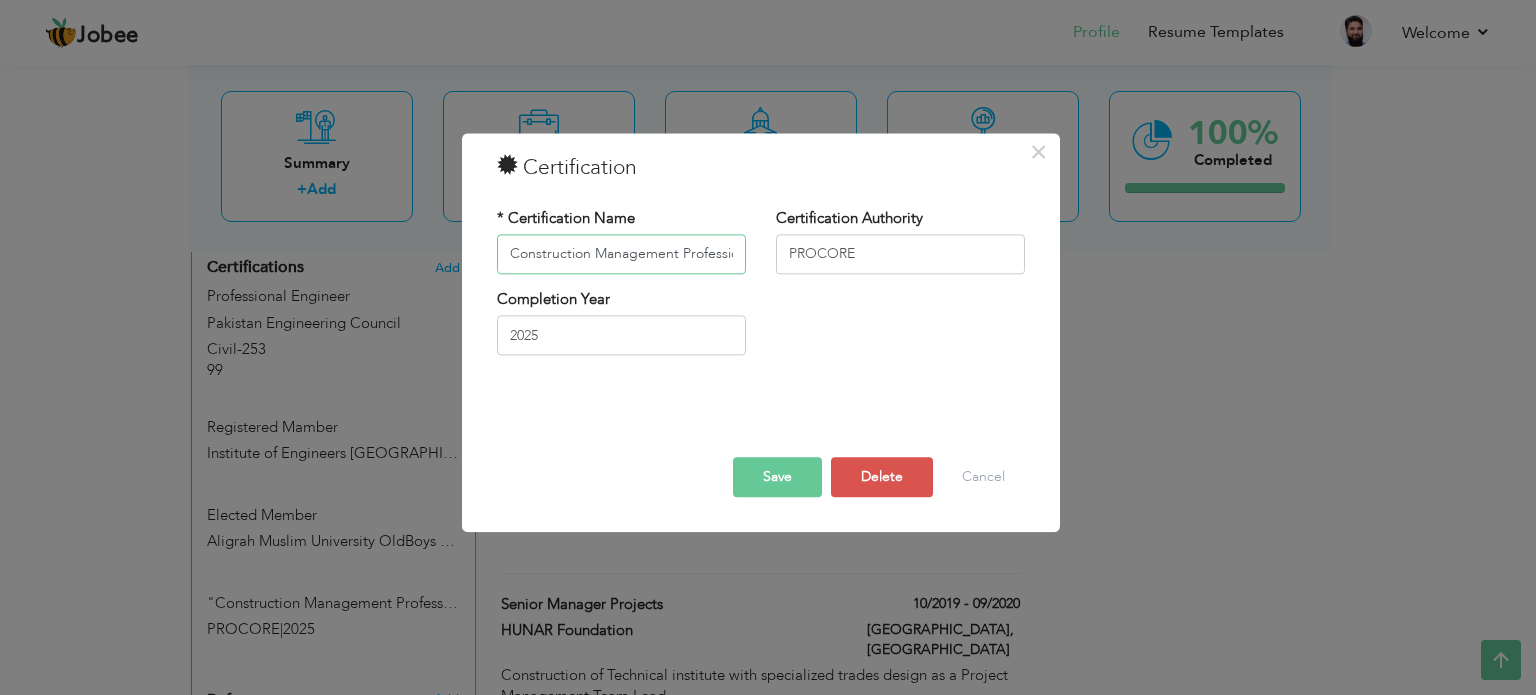type on "Construction Management Professional" 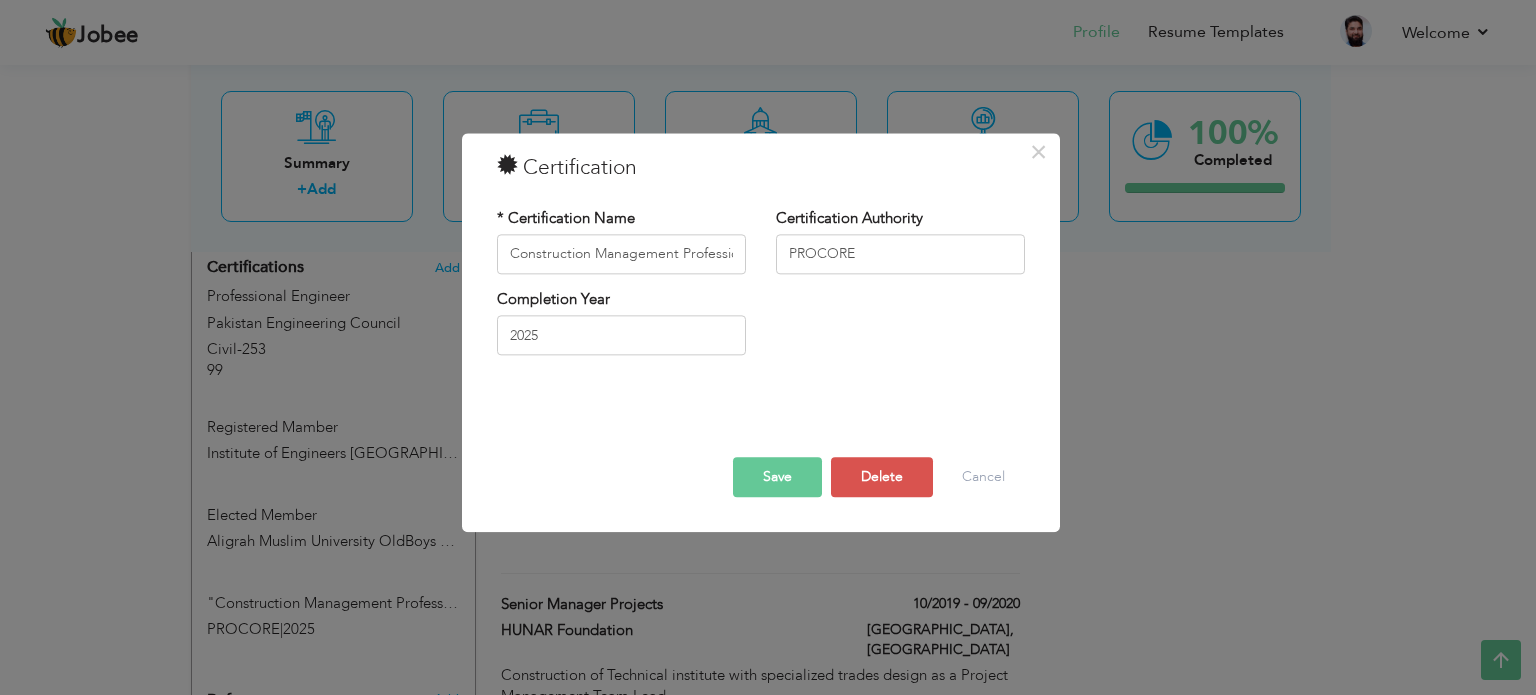 click on "Save
Delete
Cancel" at bounding box center [761, 449] 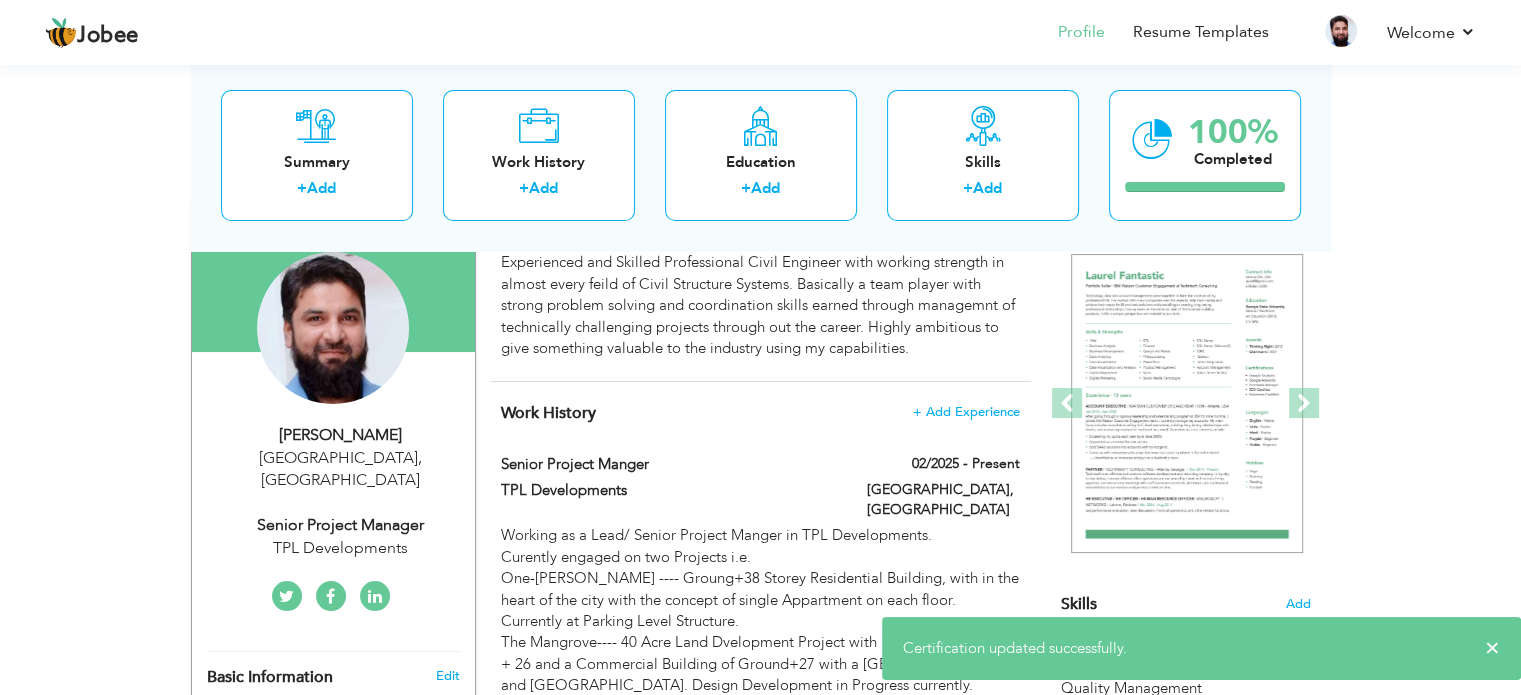 scroll, scrollTop: 0, scrollLeft: 0, axis: both 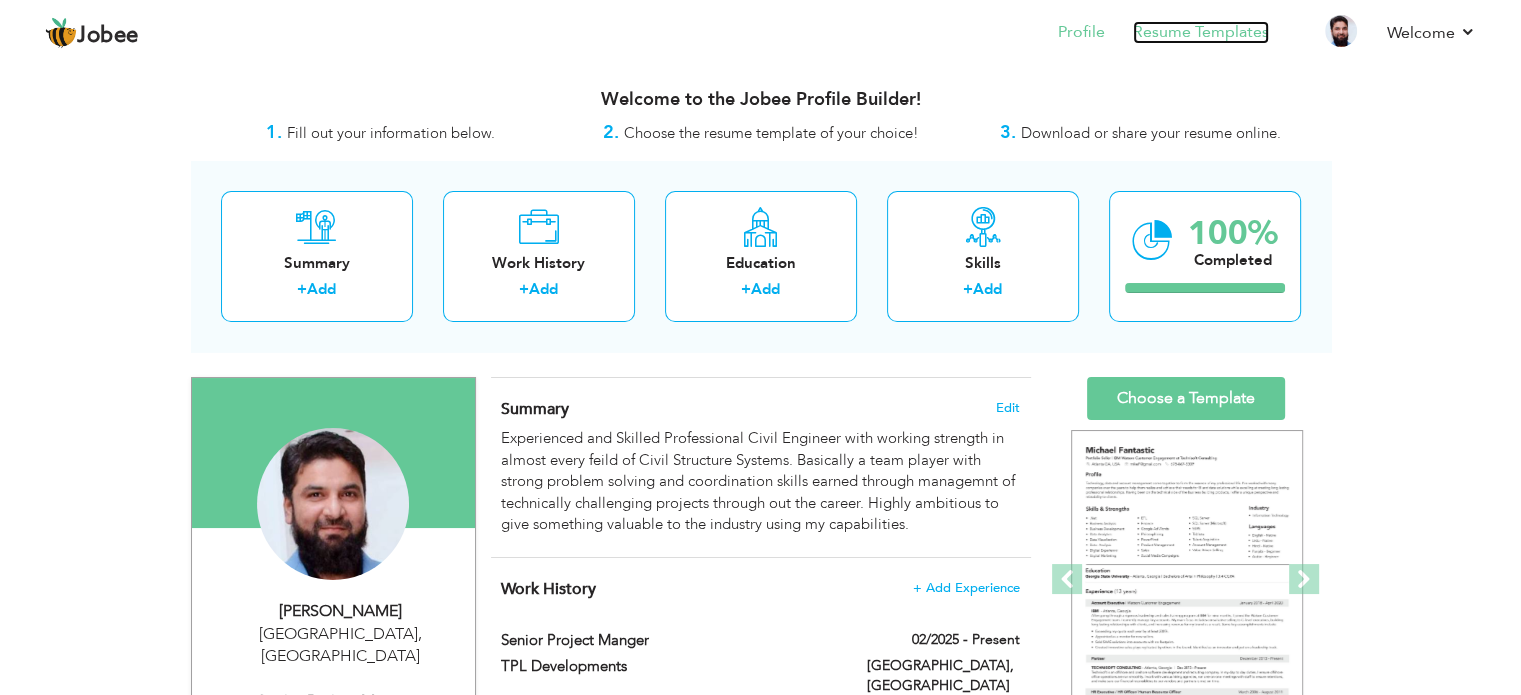 click on "Resume Templates" at bounding box center (1201, 32) 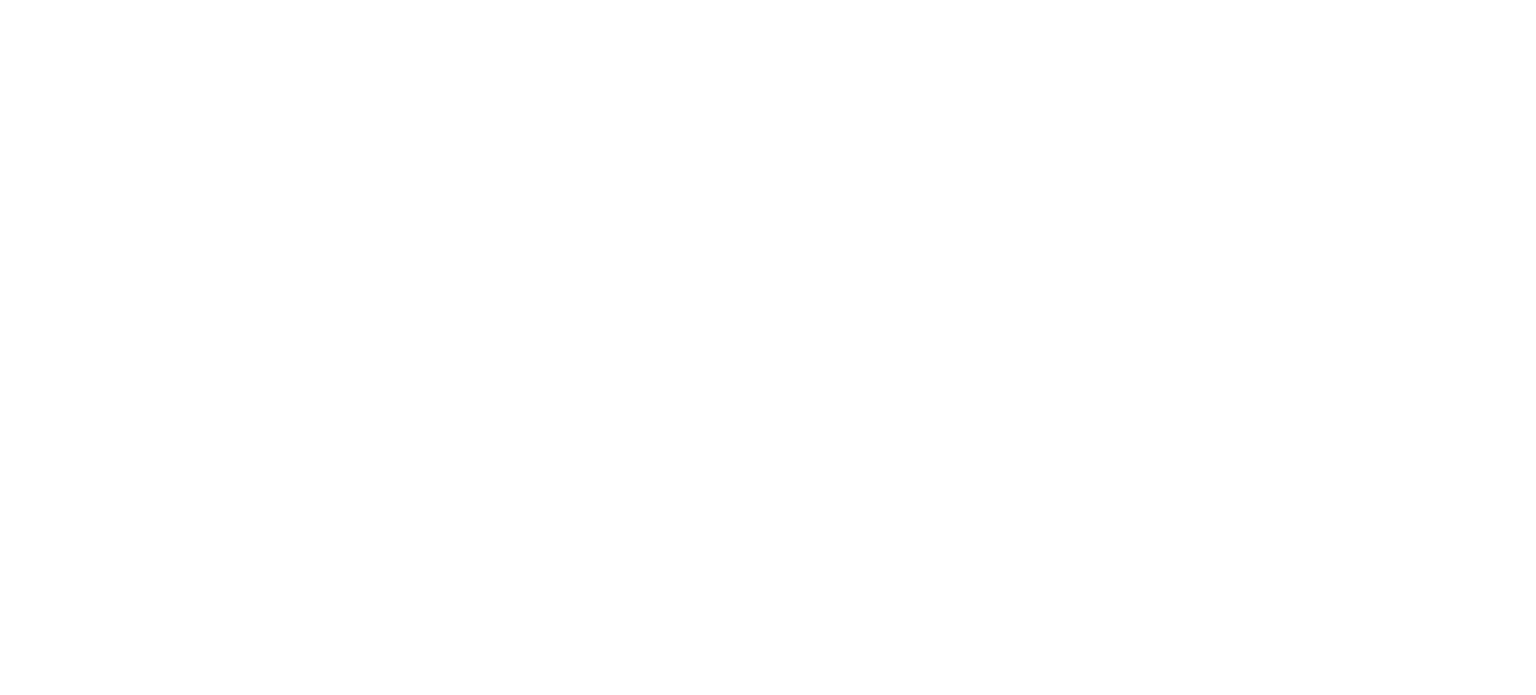 scroll, scrollTop: 0, scrollLeft: 0, axis: both 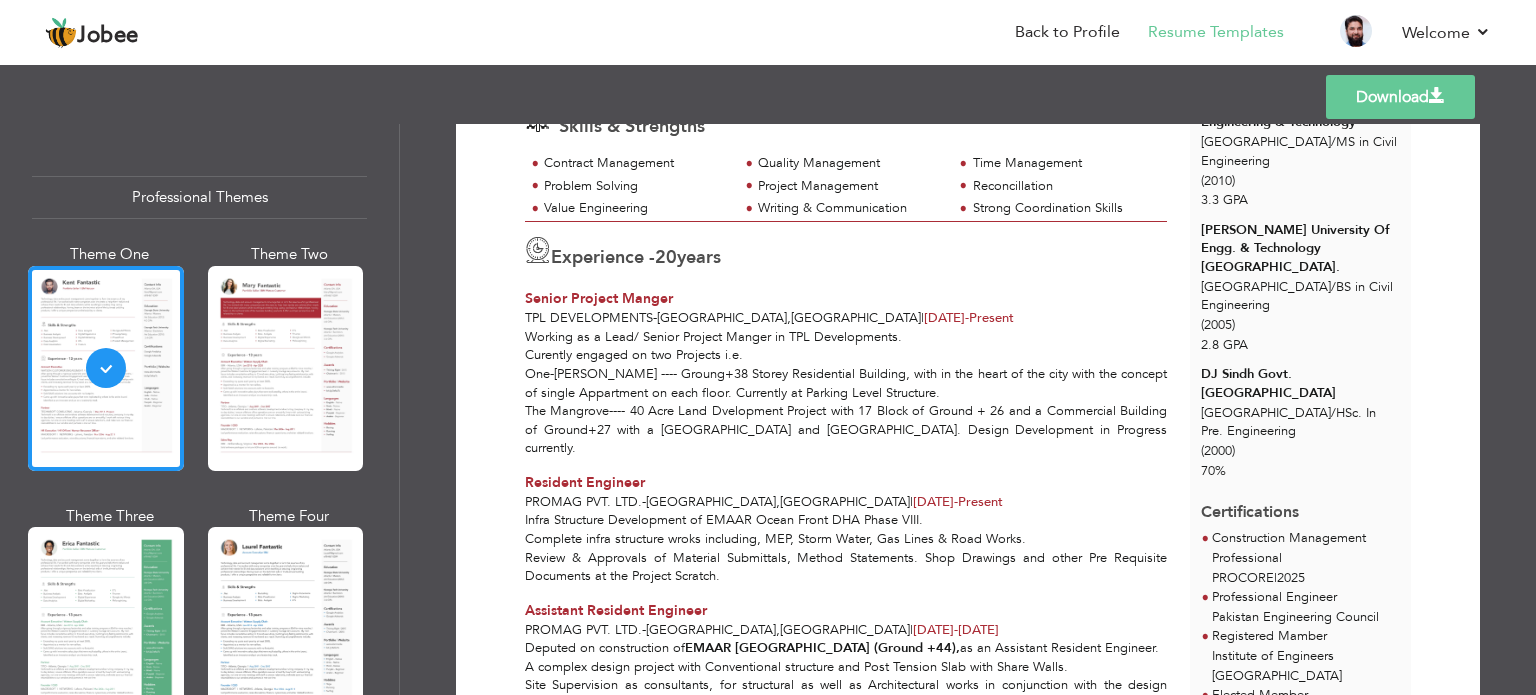 click on "Download" at bounding box center (1400, 97) 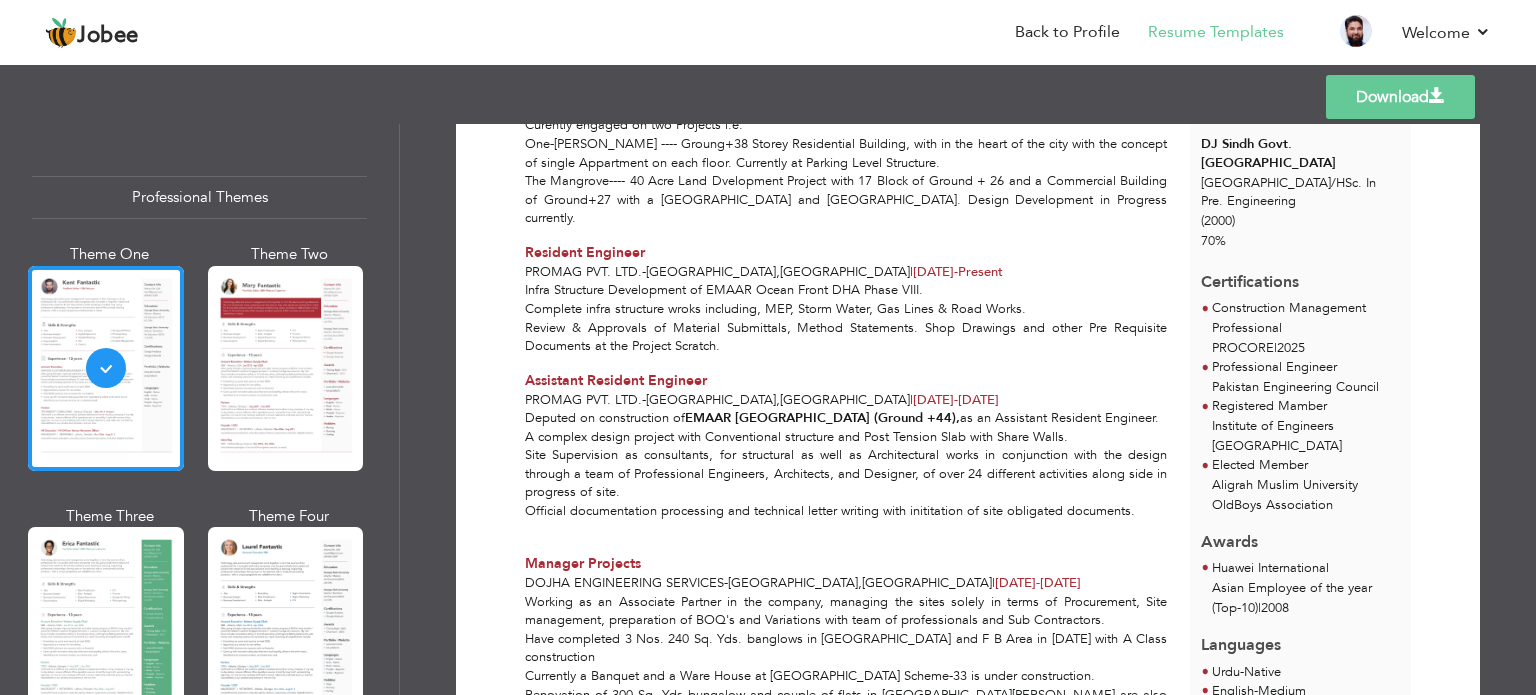 scroll, scrollTop: 512, scrollLeft: 0, axis: vertical 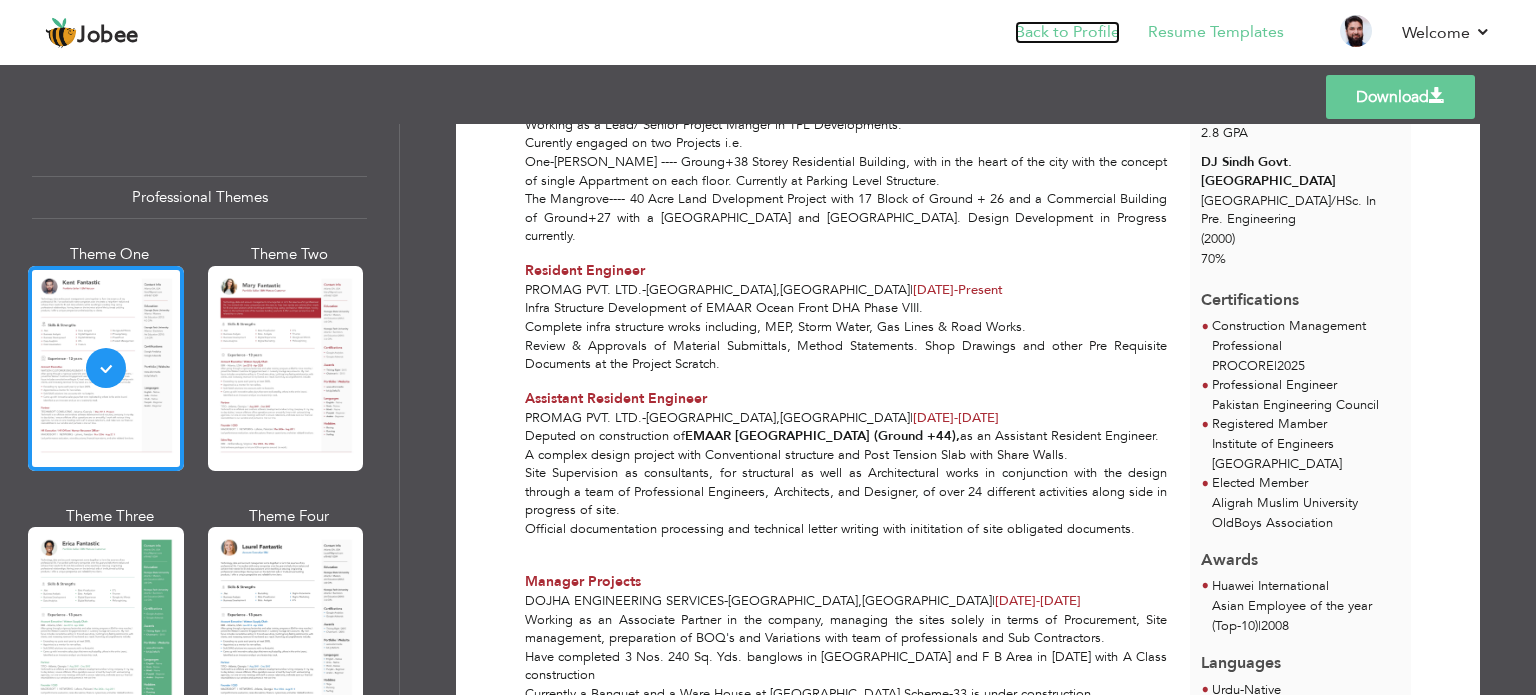 click on "Back to Profile" at bounding box center (1067, 32) 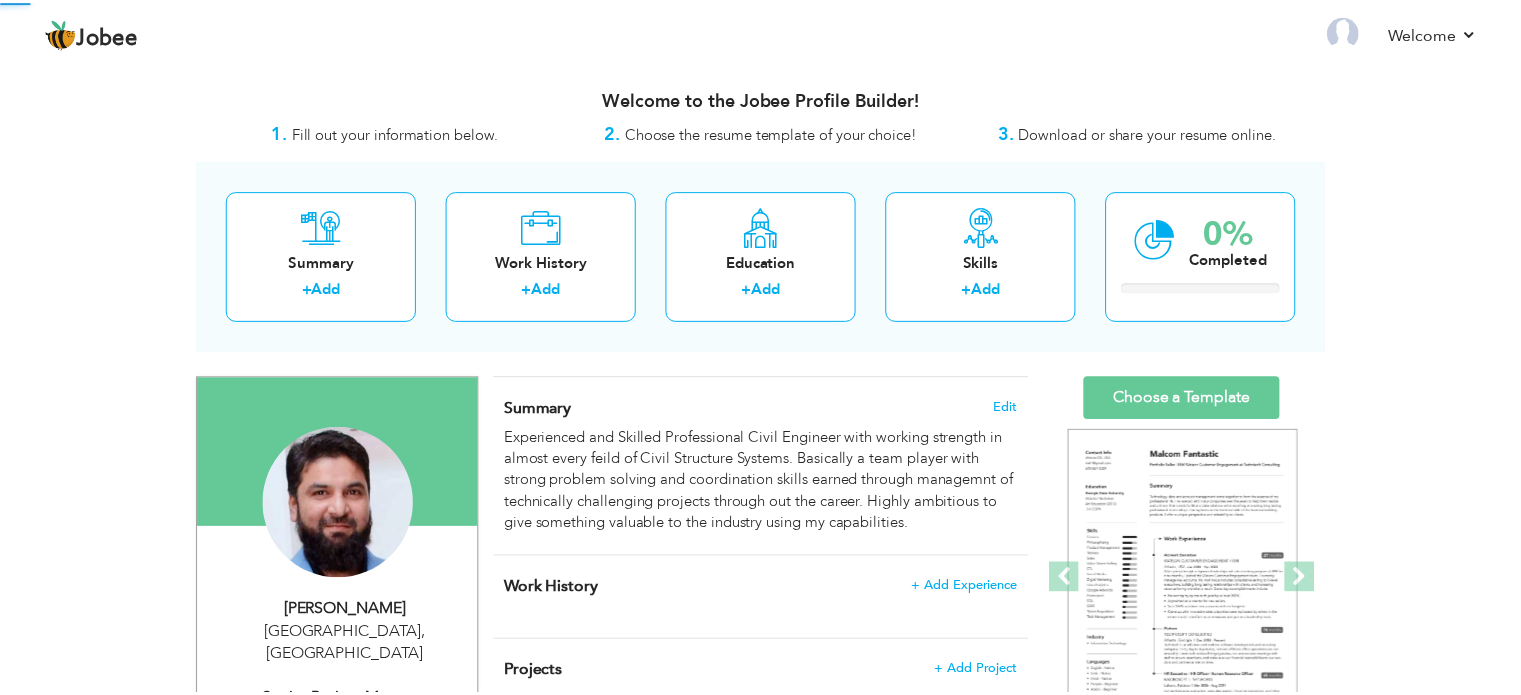 scroll, scrollTop: 0, scrollLeft: 0, axis: both 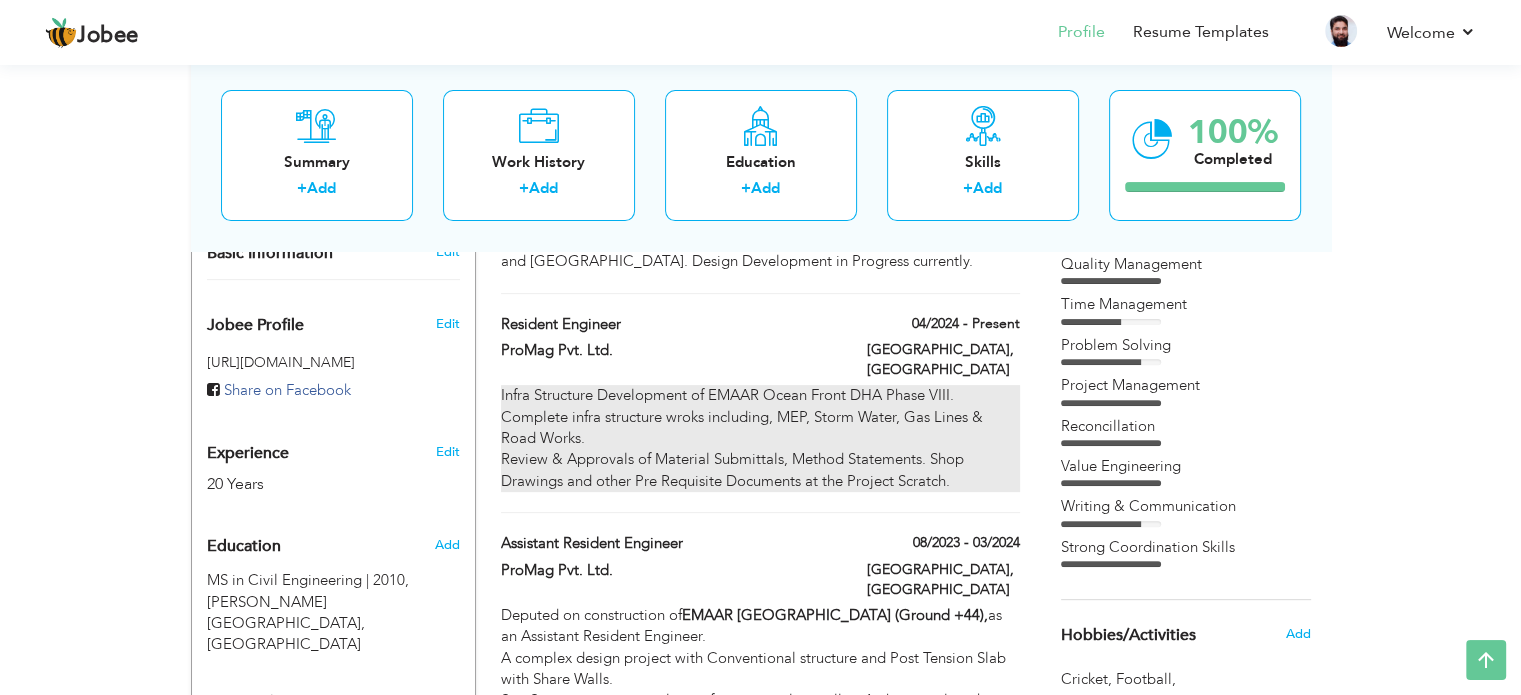 click on "Infra Structure Development of EMAAR Ocean Front DHA Phase VIII.
Complete infra structure wroks including, MEP, Storm Water, Gas Lines & Road Works.
Review & Approvals of Material Submittals, Method Statements. Shop Drawings and other Pre Requisite Documents at the Project Scratch." at bounding box center (760, 438) 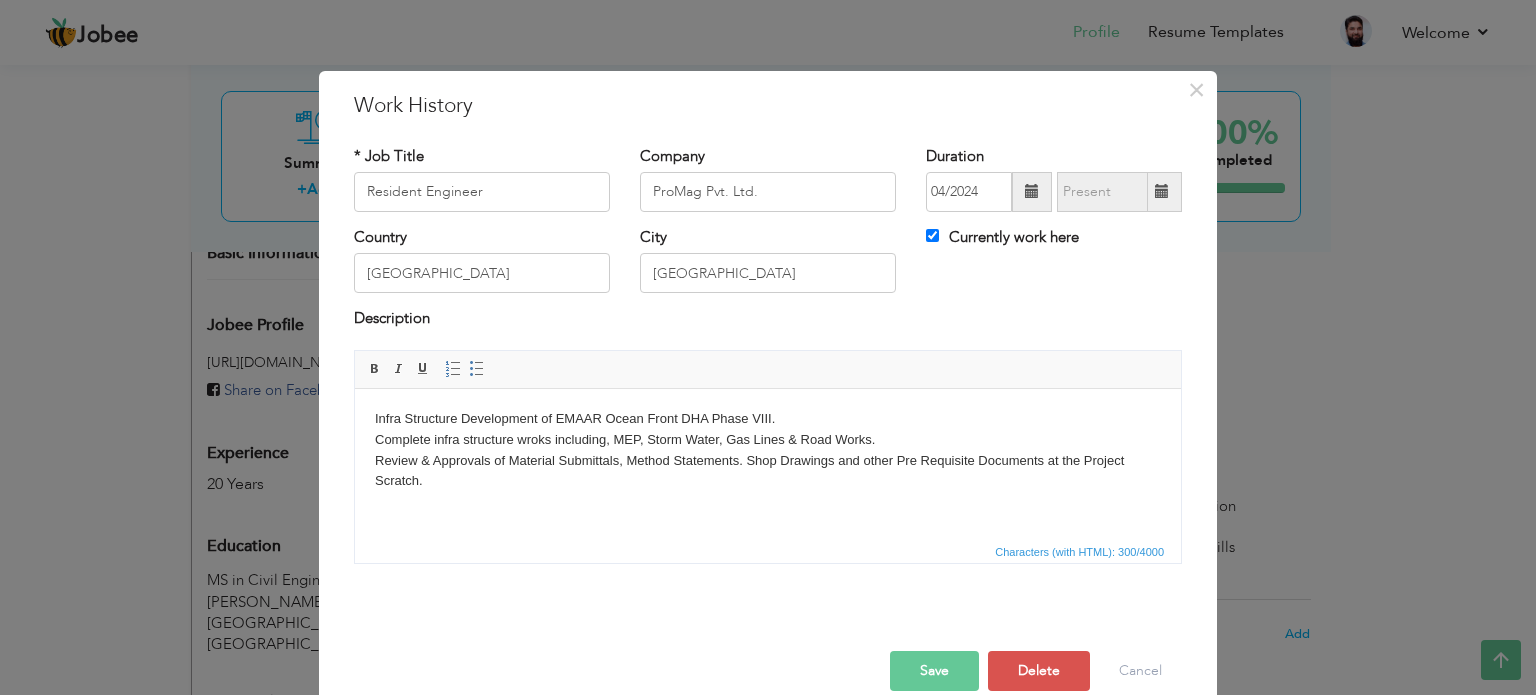 click on "Infra Structure Development of EMAAR Ocean Front DHA Phase VIII. Complete infra structure wroks including, MEP, Storm Water, Gas Lines & Road Works. Review & Approvals of Material Submittals, Method Statements. Shop Drawings and other Pre Requisite Documents at the Project Scratch." at bounding box center [768, 449] 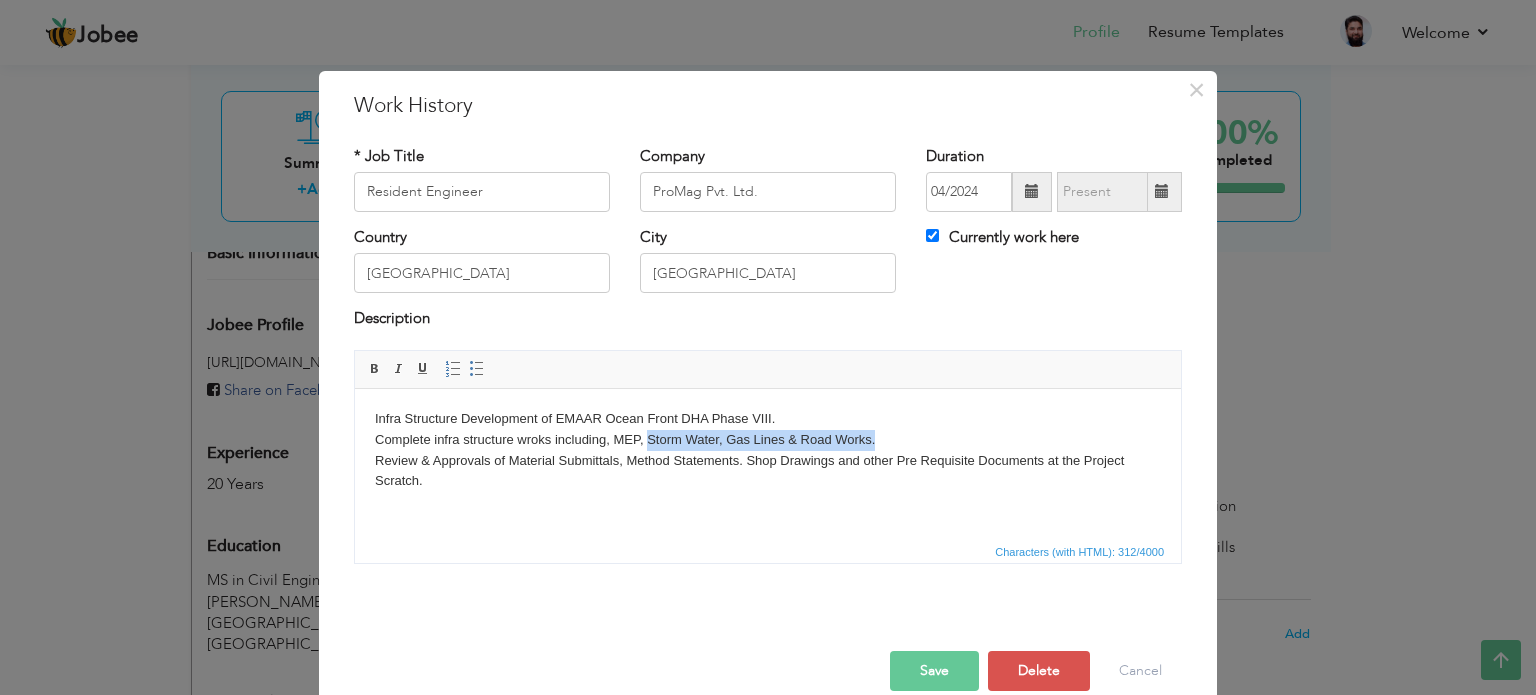 drag, startPoint x: 933, startPoint y: 434, endPoint x: 650, endPoint y: 442, distance: 283.11304 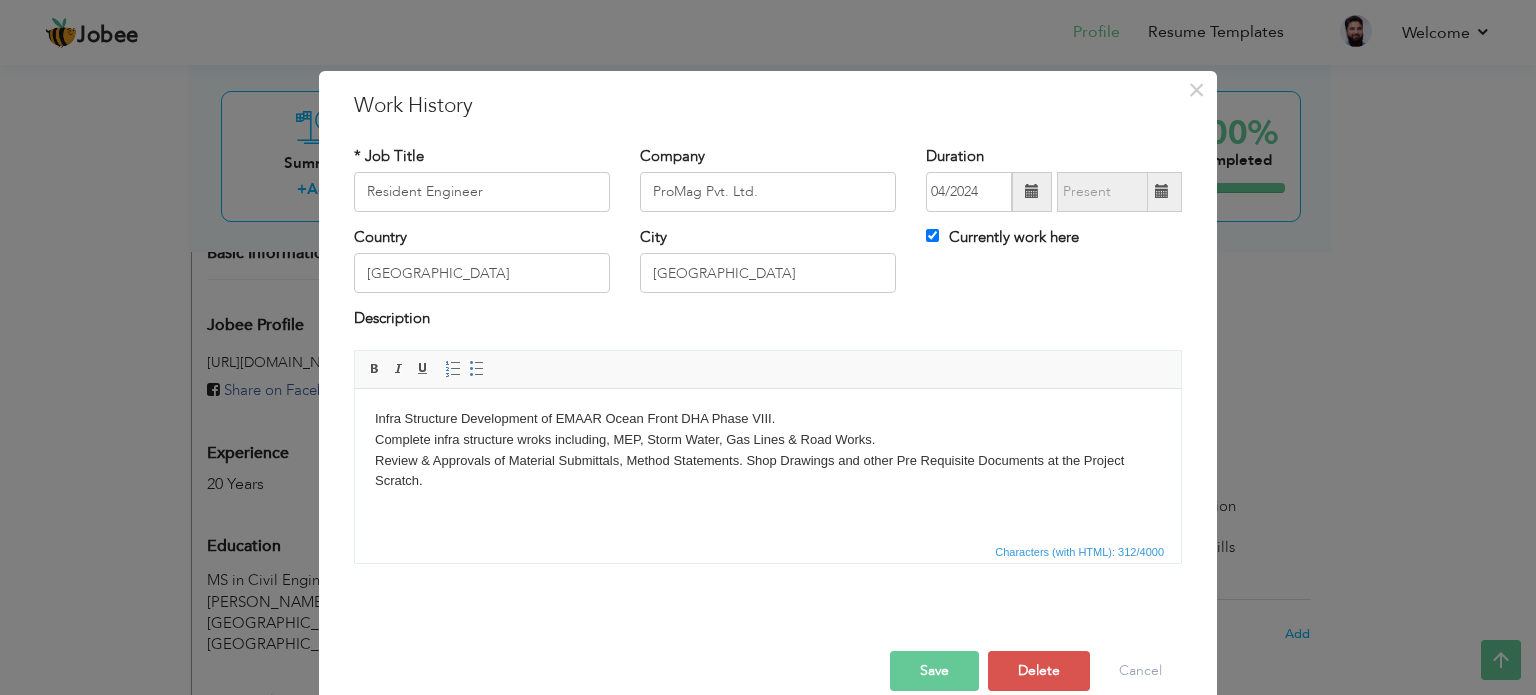 click on "Infra Structure Development of EMAAR Ocean Front DHA Phase VIII. Complete infra structure wroks including, MEP, Storm Water, Gas Lines & Road Works. Review & Approvals of Material Submittals, Method Statements. Shop Drawings and other Pre Requisite Documents at the Project Scratch. ​​​​​​​" at bounding box center [768, 460] 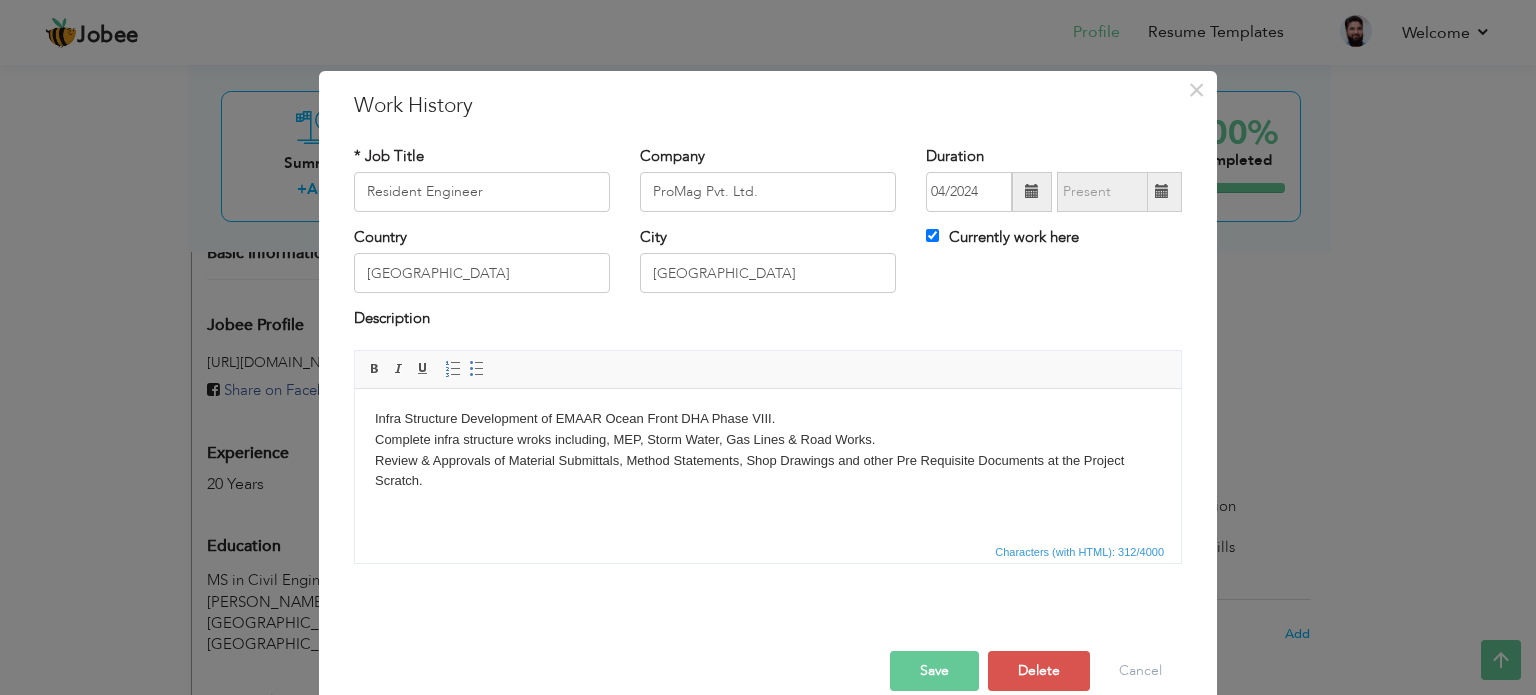 click on "Infra Structure Development of EMAAR Ocean Front DHA Phase VIII. Complete infra structure wroks including, MEP, Storm Water, Gas Lines & Road Works. Review & Approvals of Material Submittals, Method Statements, Shop Drawings and other Pre Requisite Documents at the Project Scratch." at bounding box center [768, 460] 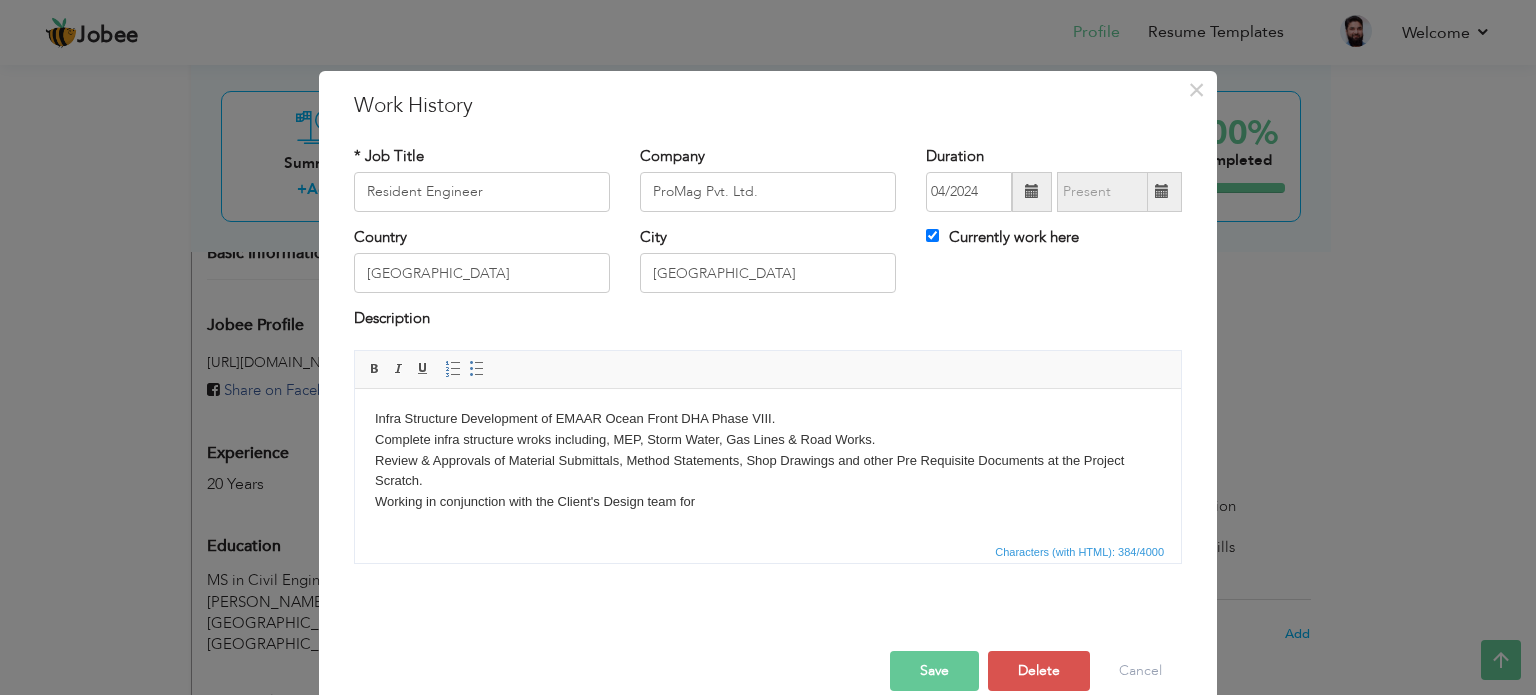 click on "Infra Structure Development of EMAAR Ocean Front DHA Phase VIII. Complete infra structure wroks including, MEP, Storm Water, Gas Lines & Road Works. Review & Approvals of Material Submittals, Method Statements, Shop Drawings and other Pre Requisite Documents at the Project Scratch. Working in conjunction with the Client's Design team for" at bounding box center (768, 470) 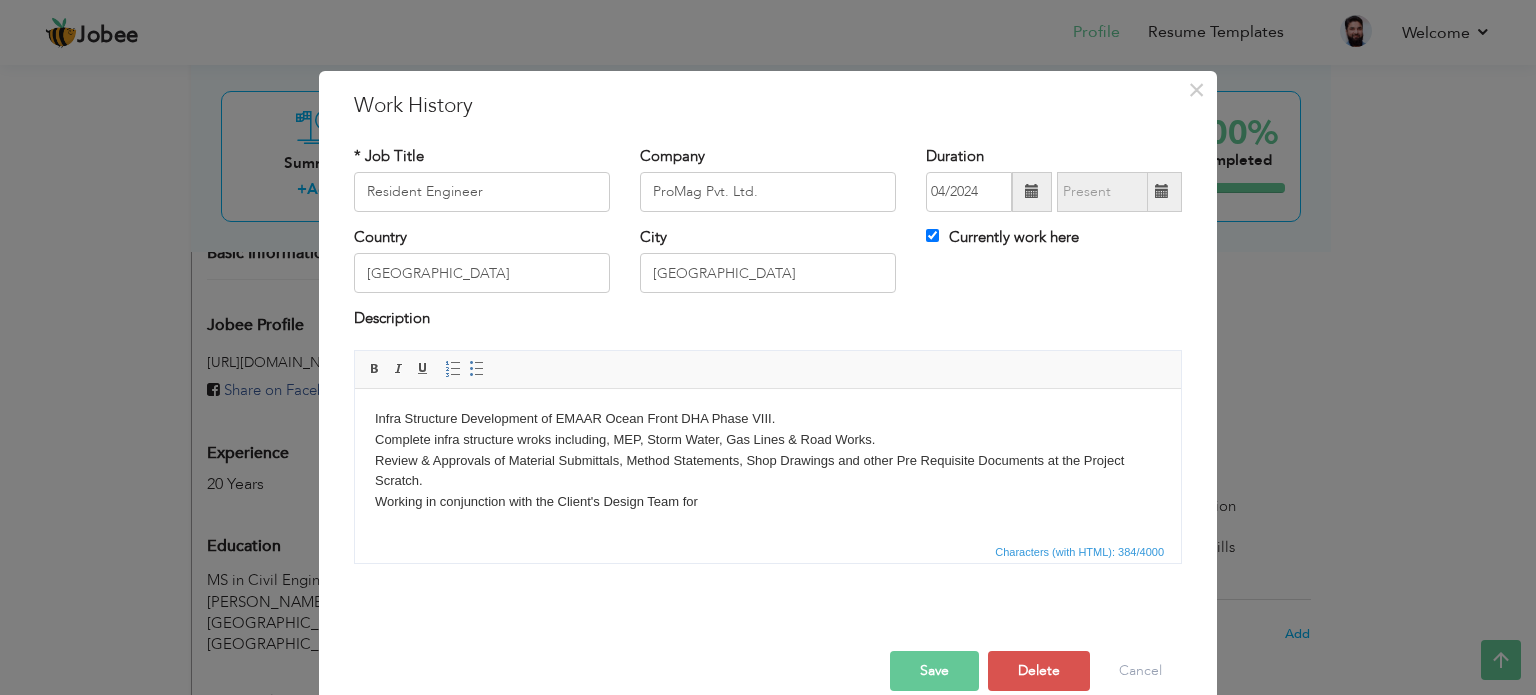 click on "Infra Structure Development of EMAAR Ocean Front DHA Phase VIII. Complete infra structure wroks including, MEP, Storm Water, Gas Lines & Road Works. Review & Approvals of Material Submittals, Method Statements, Shop Drawings and other Pre Requisite Documents at the Project Scratch. Working in conjunction with the Client's Design Team for" at bounding box center [768, 470] 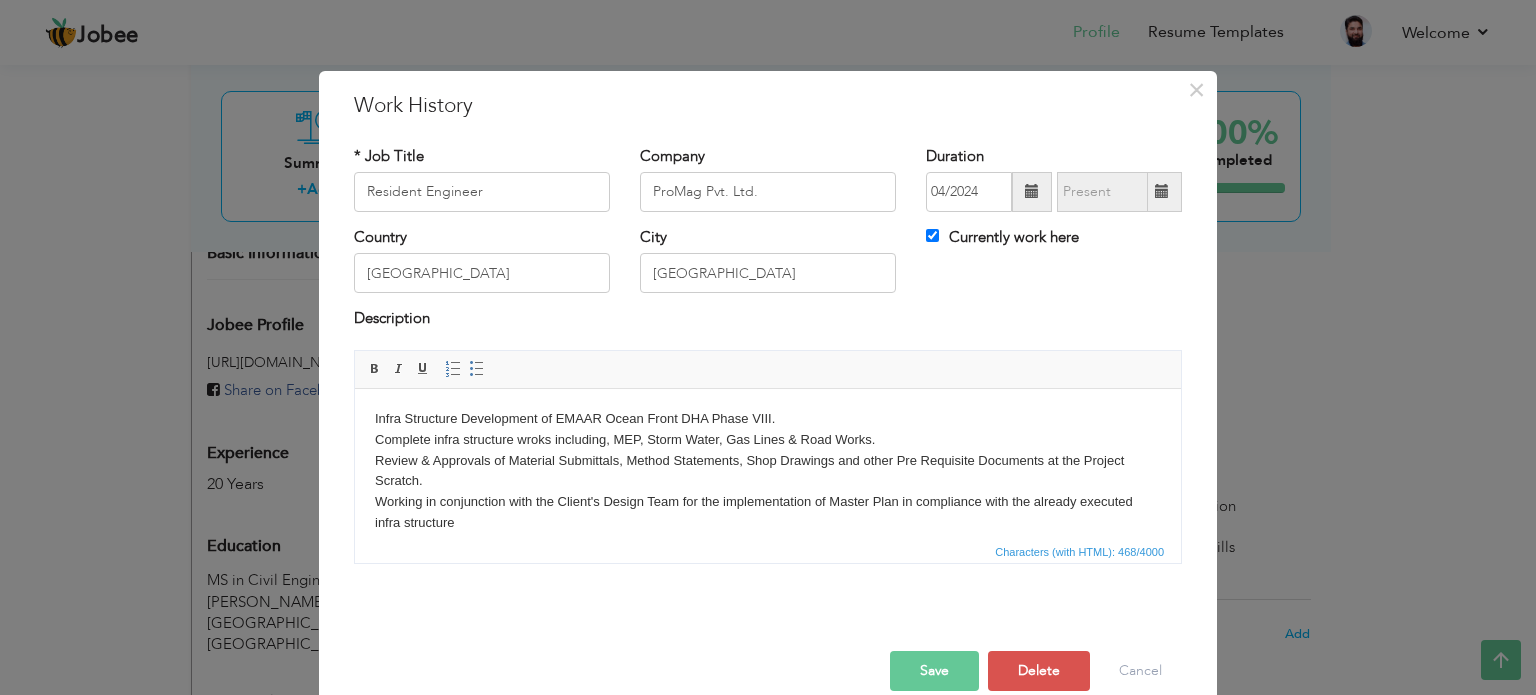 click on "Save" at bounding box center [934, 671] 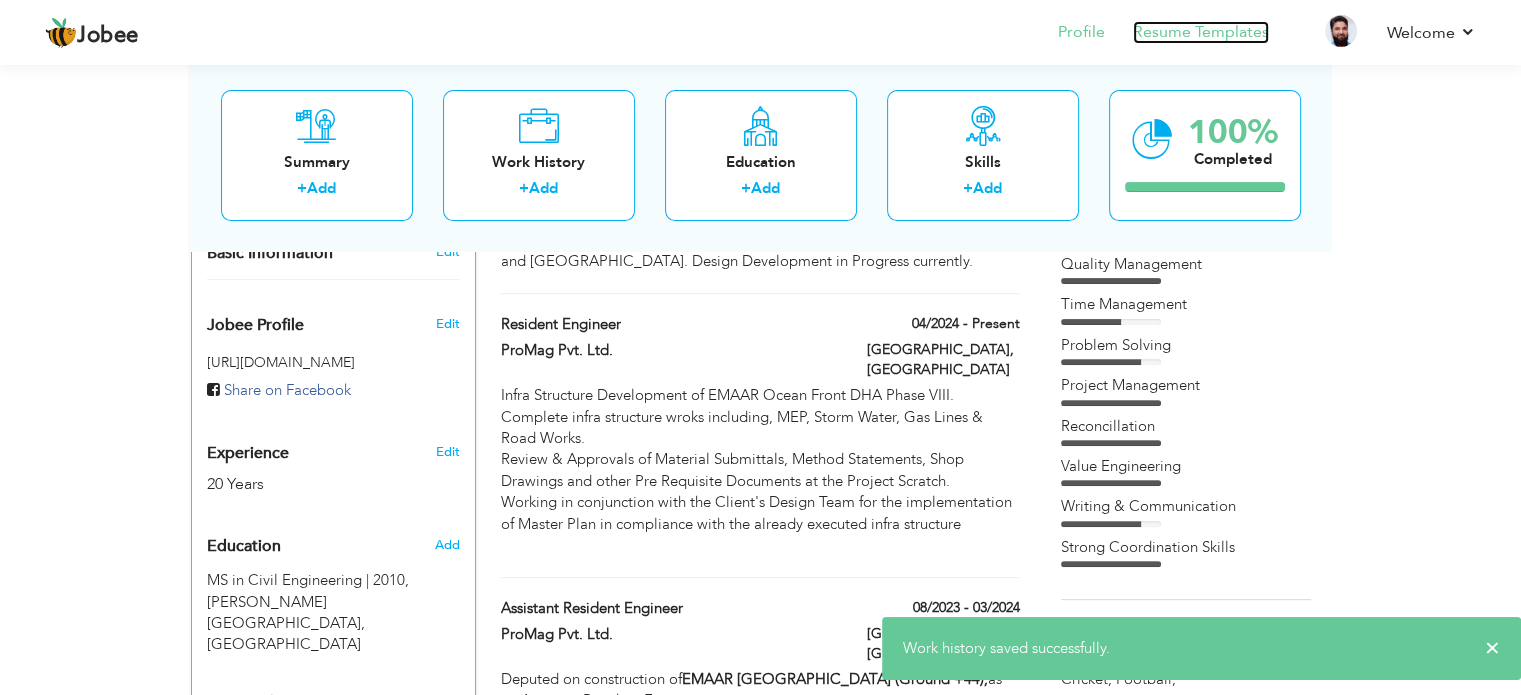 click on "Resume Templates" at bounding box center (1201, 32) 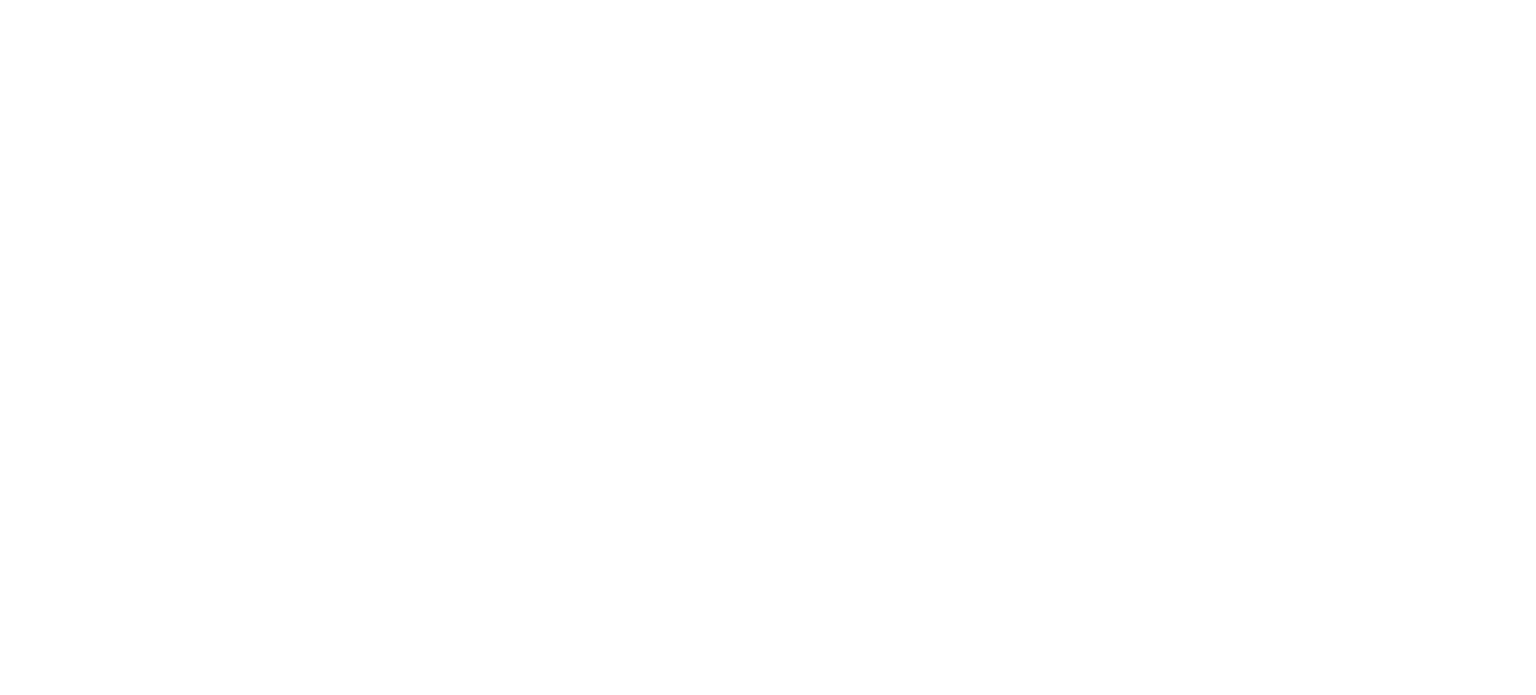 scroll, scrollTop: 0, scrollLeft: 0, axis: both 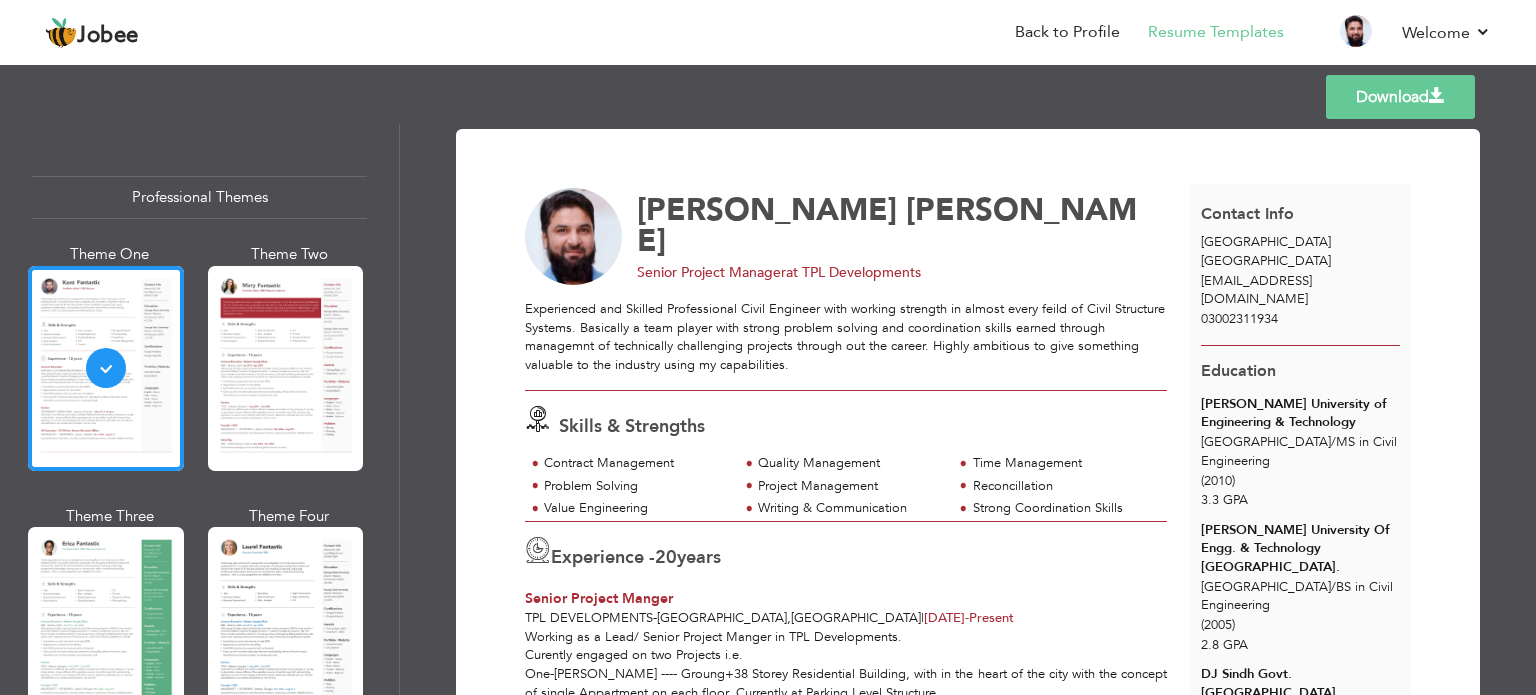click on "Download" at bounding box center (1400, 97) 